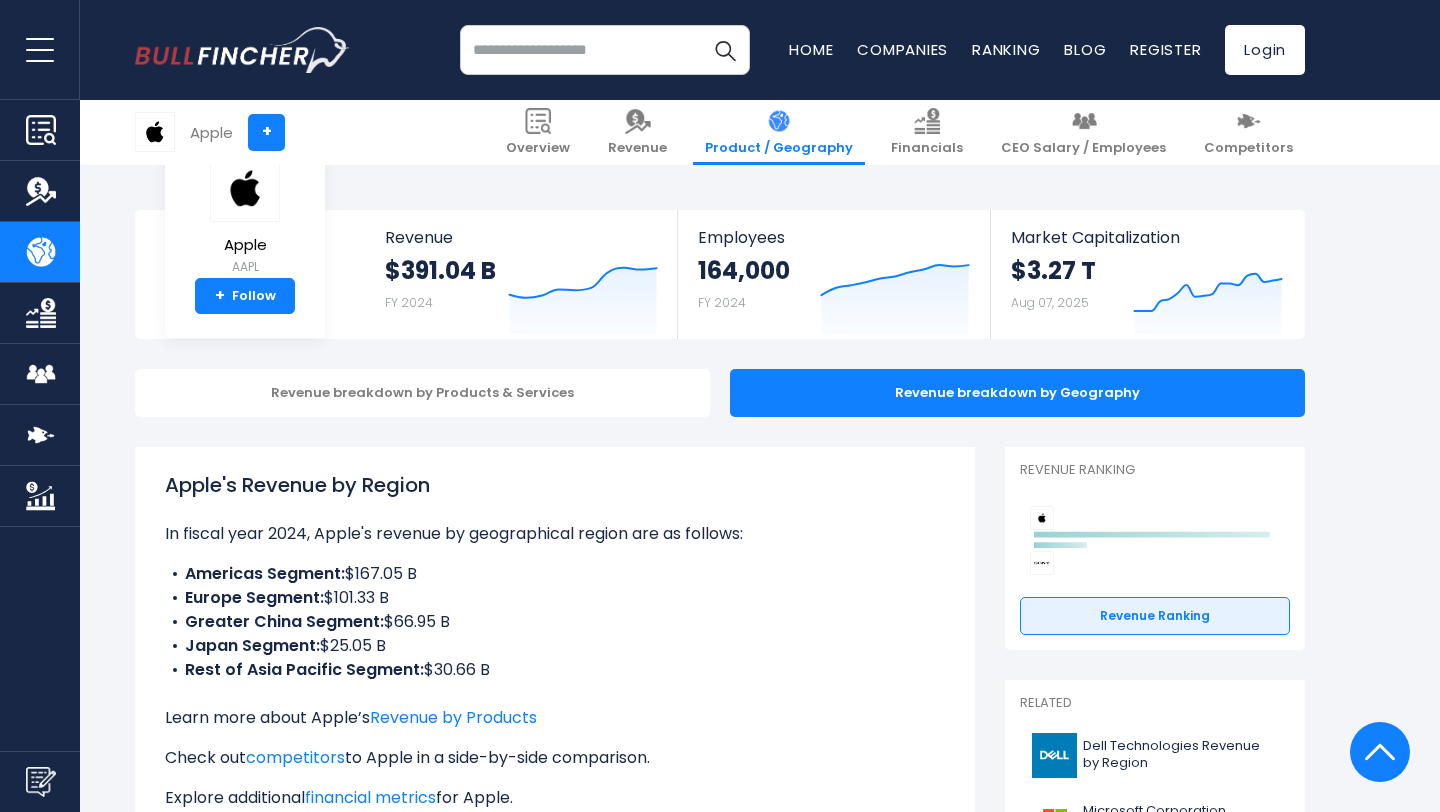 scroll, scrollTop: 442, scrollLeft: 0, axis: vertical 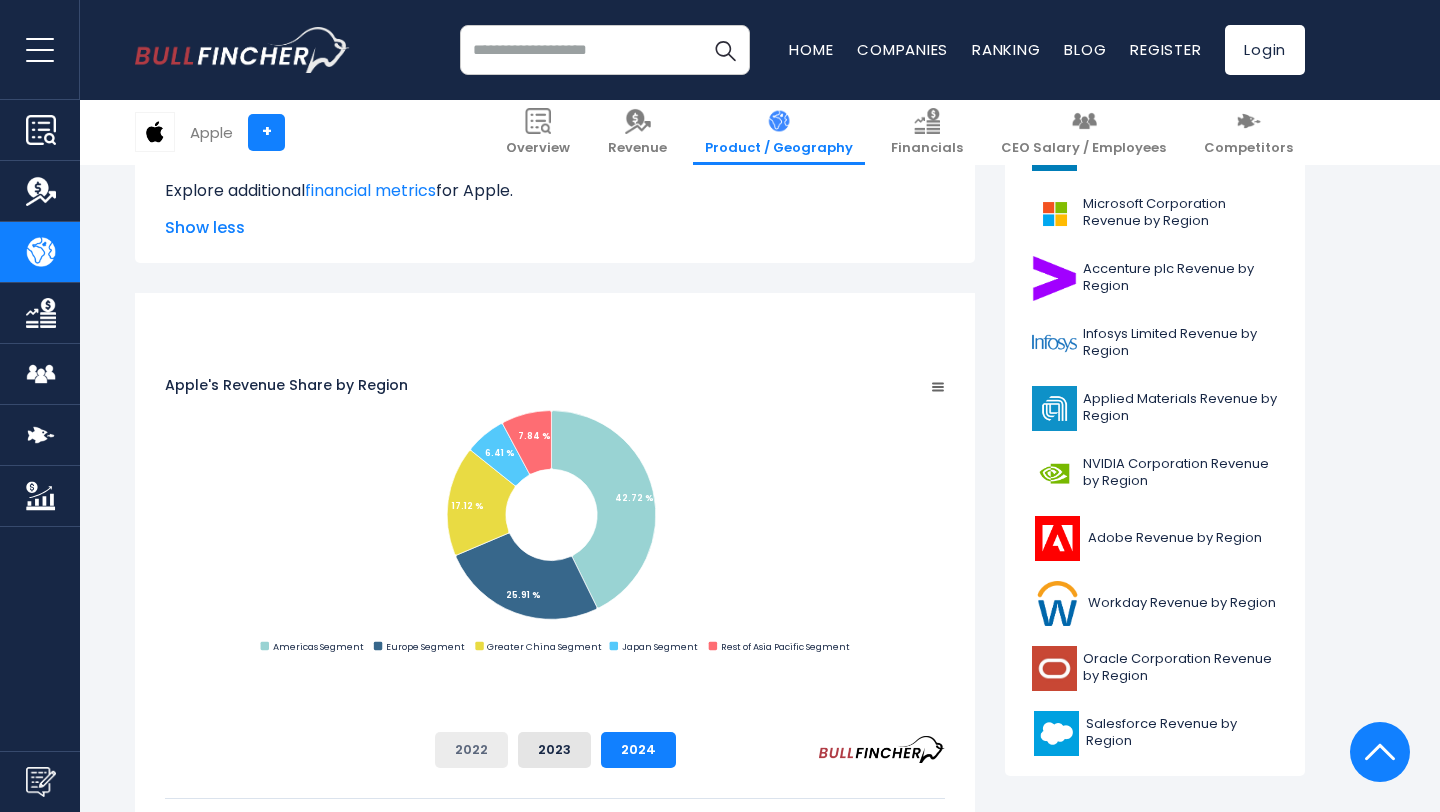 click on "2022" at bounding box center [471, 750] 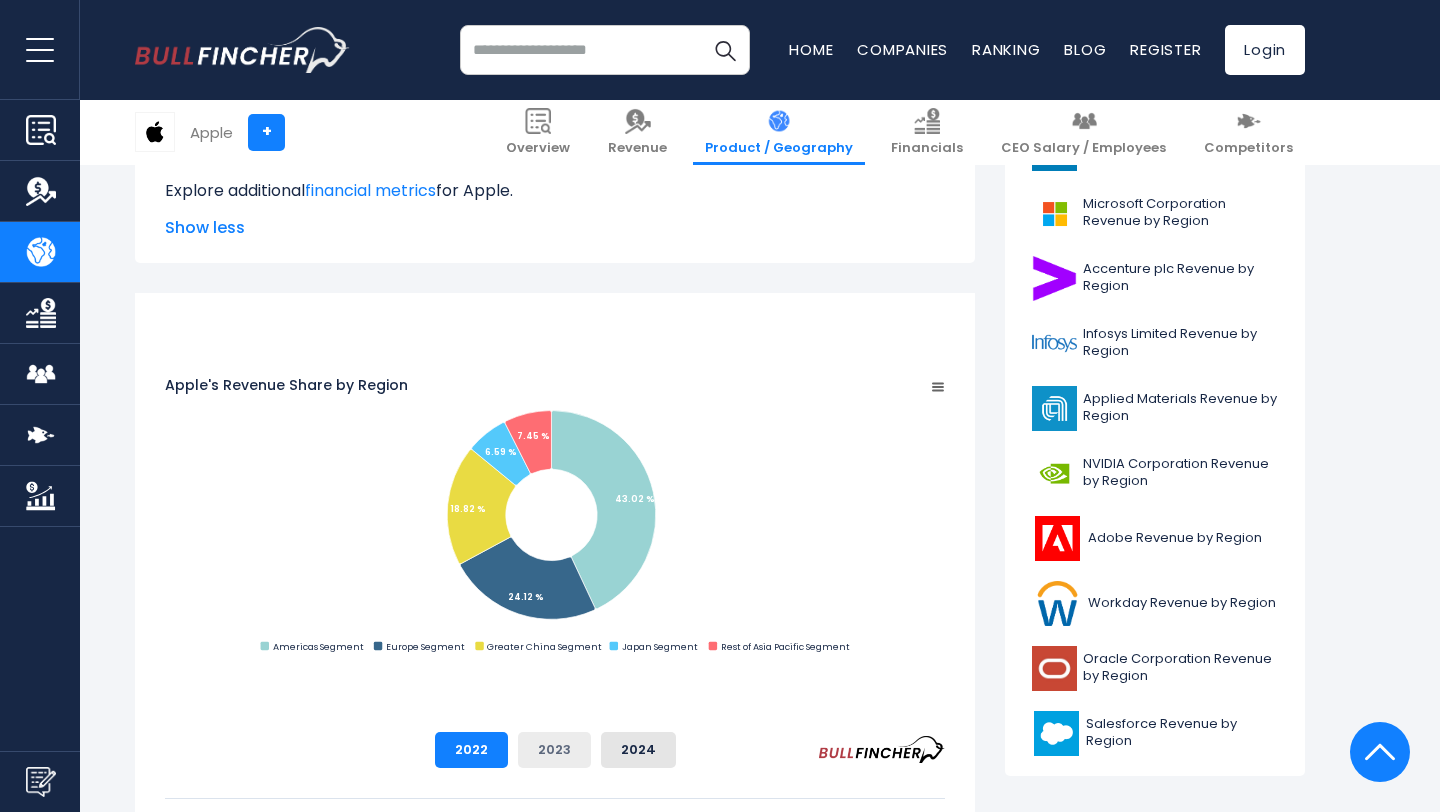 click on "2023" at bounding box center (554, 750) 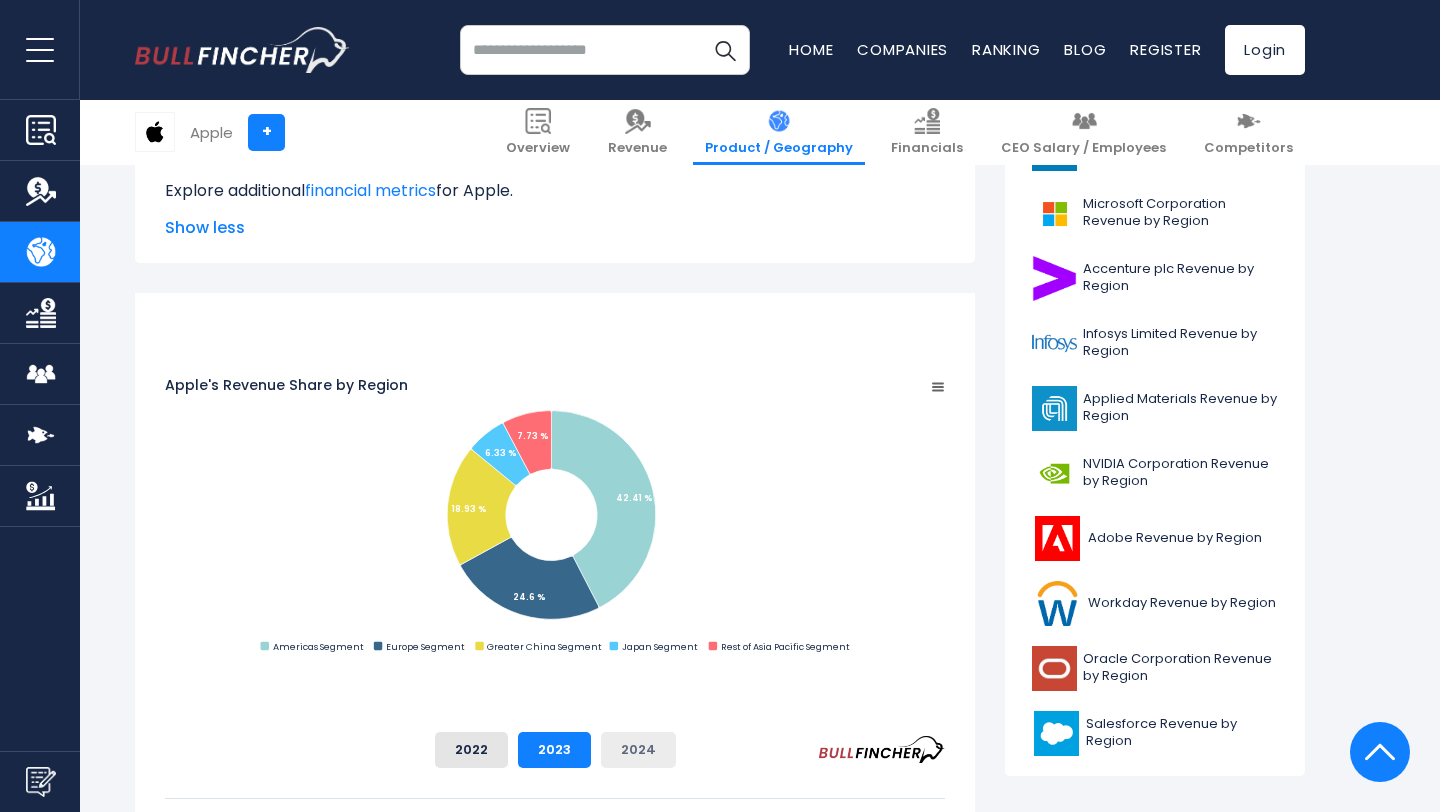 click on "2024" at bounding box center (638, 750) 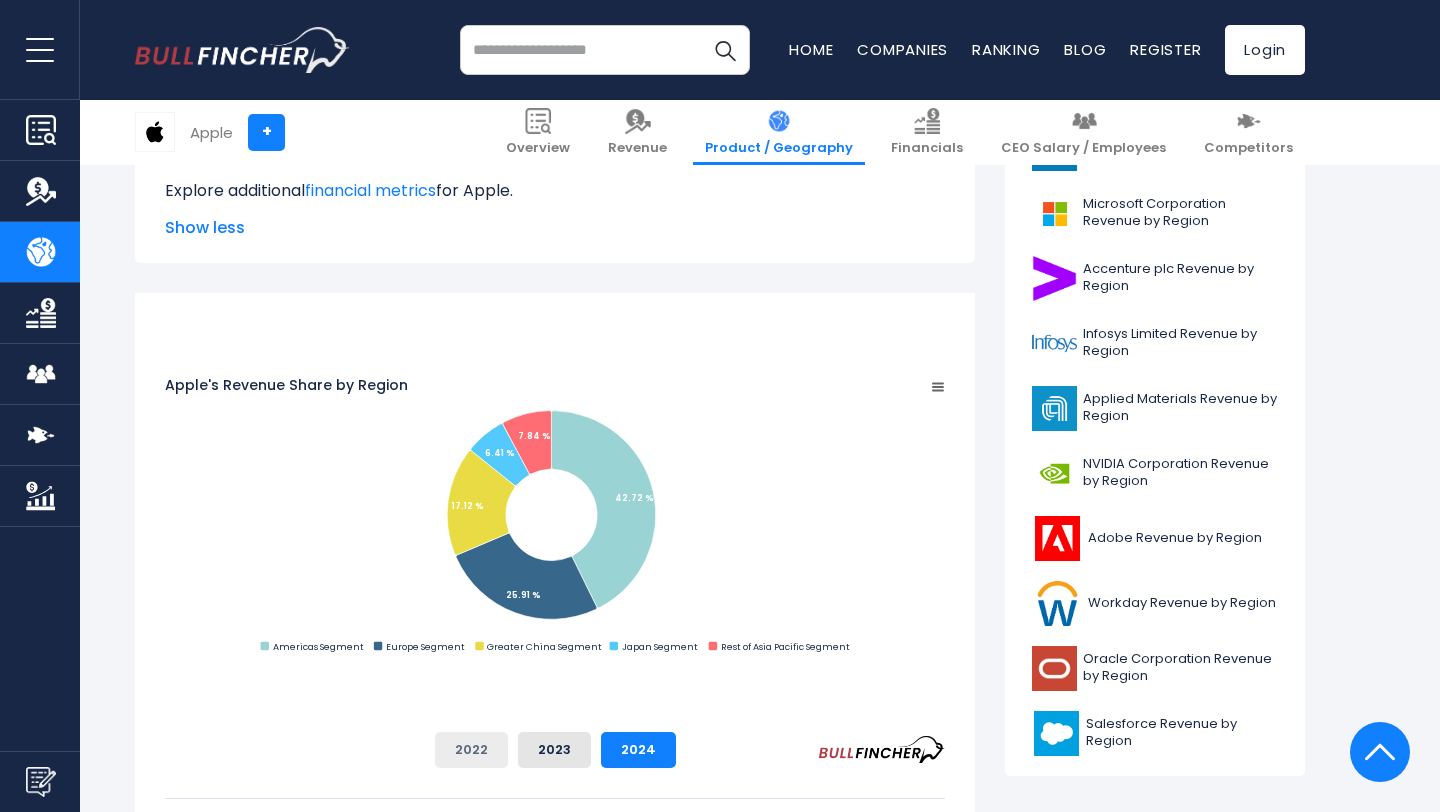 click on "2022" at bounding box center (471, 750) 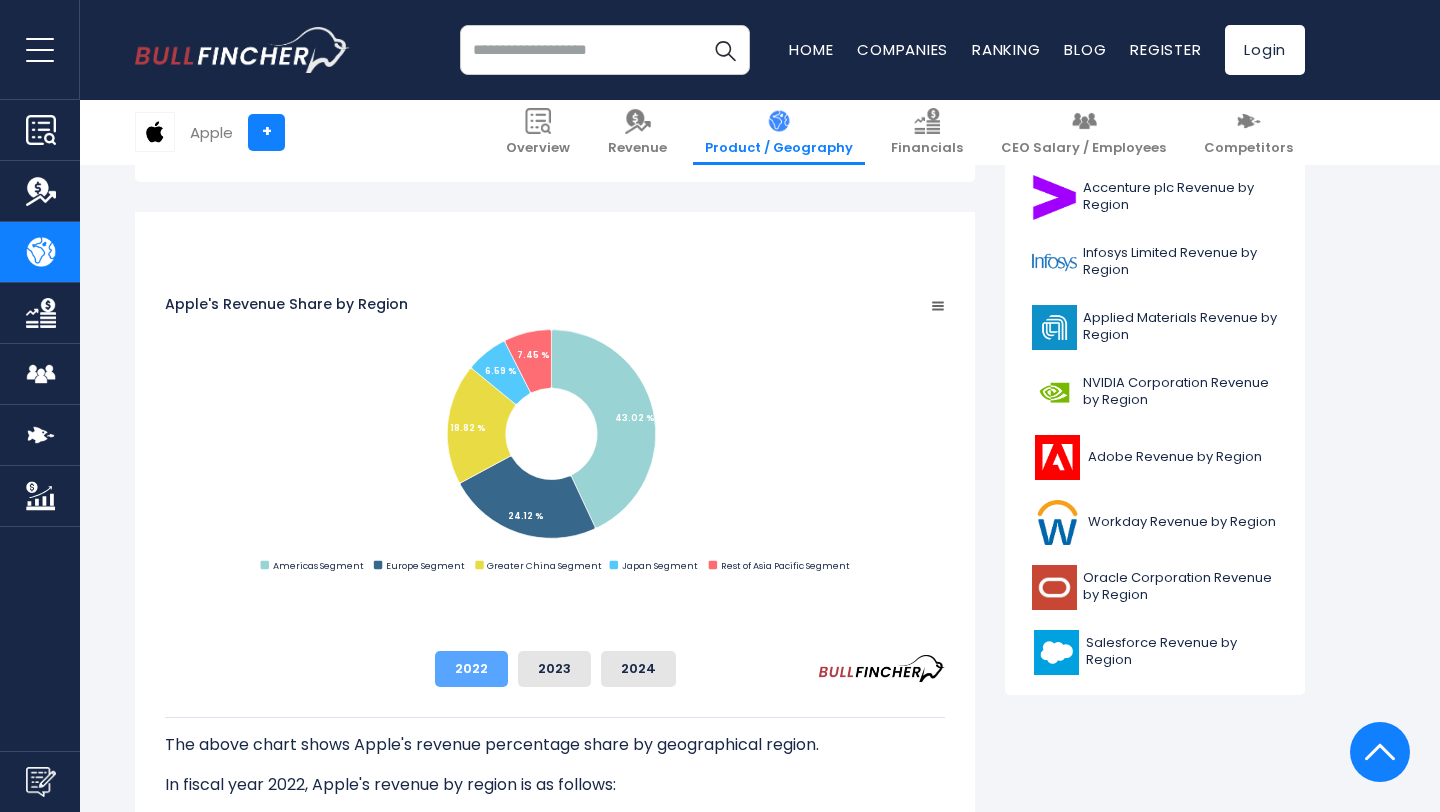 scroll, scrollTop: 716, scrollLeft: 0, axis: vertical 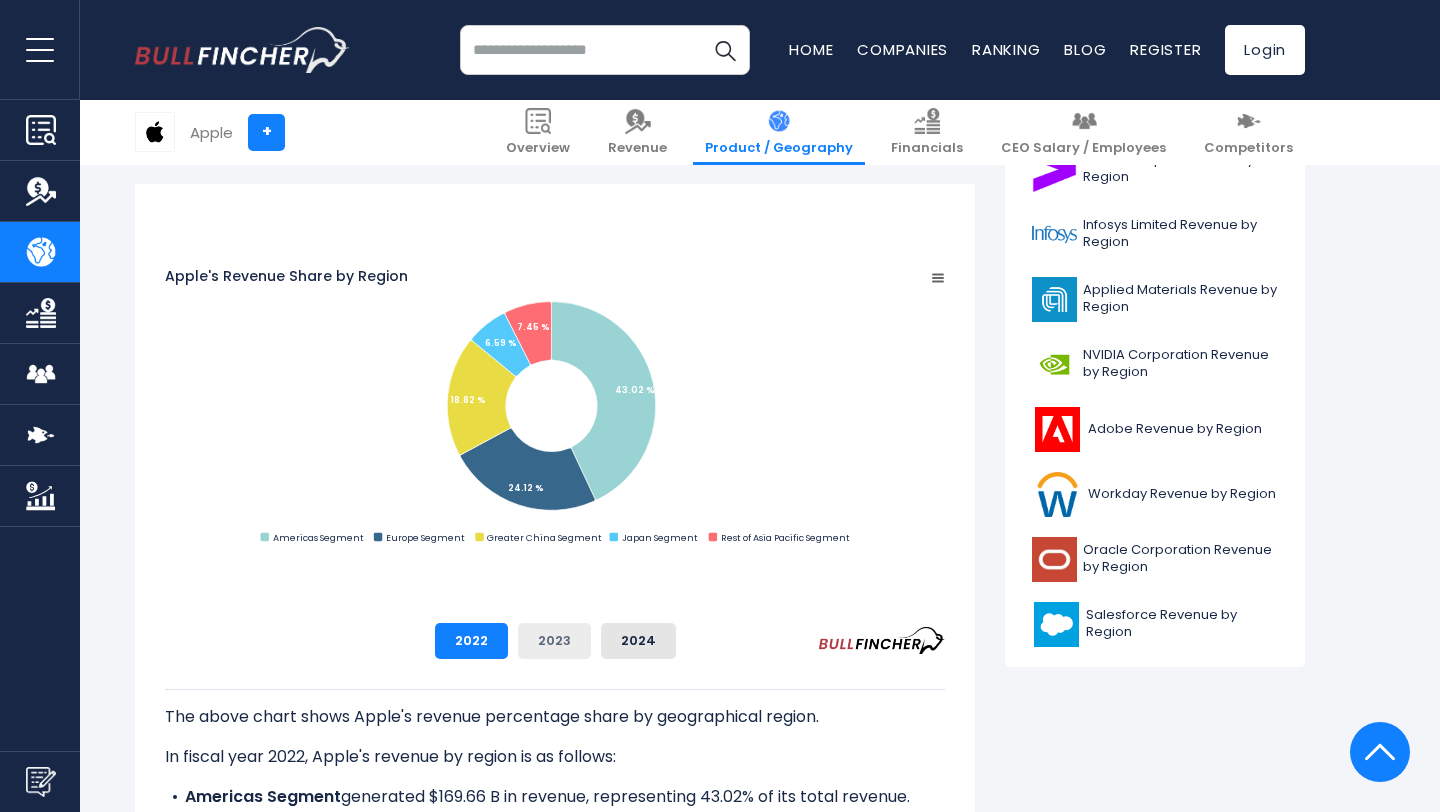 click on "2023" at bounding box center (554, 641) 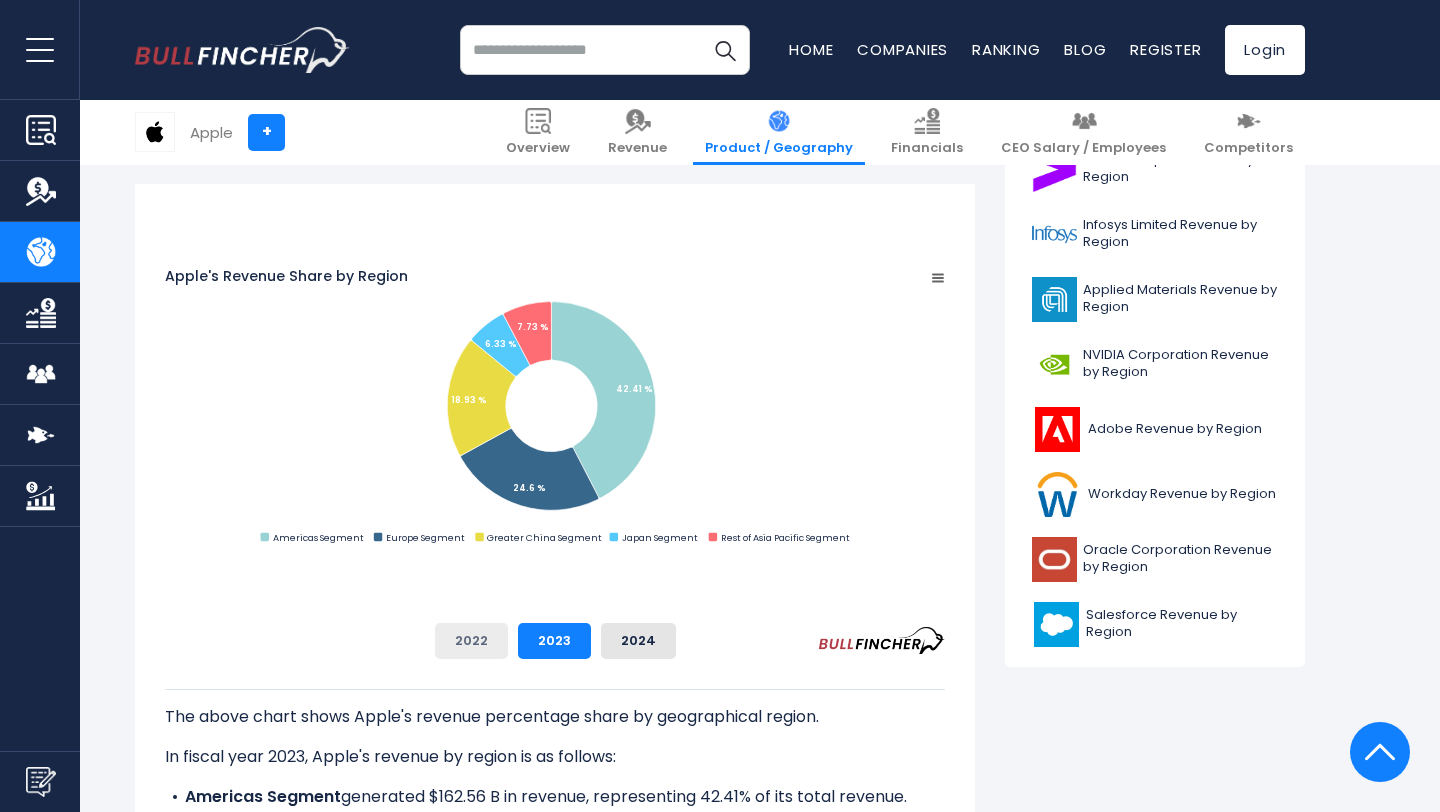 click on "2022" at bounding box center [471, 641] 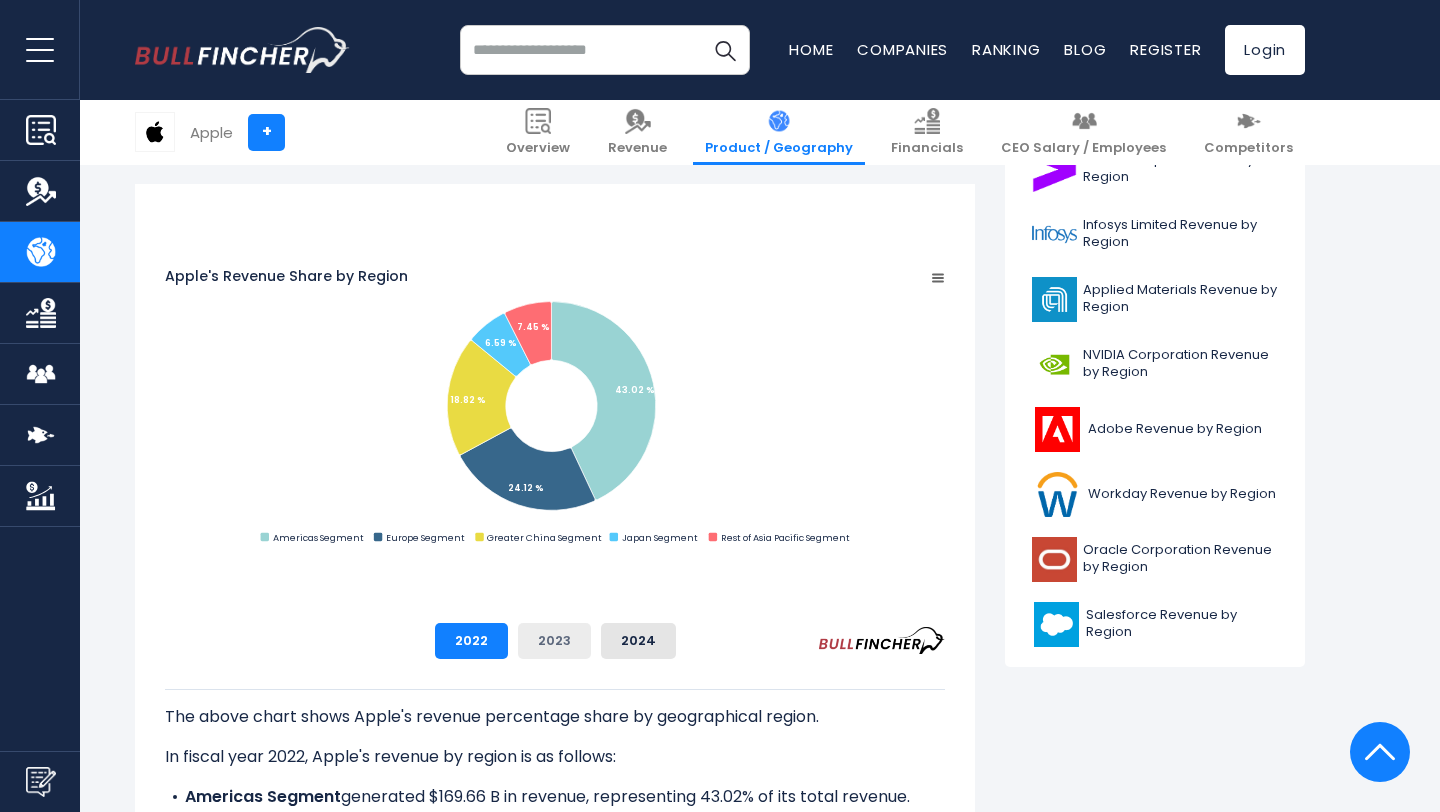 click on "2023" at bounding box center (554, 641) 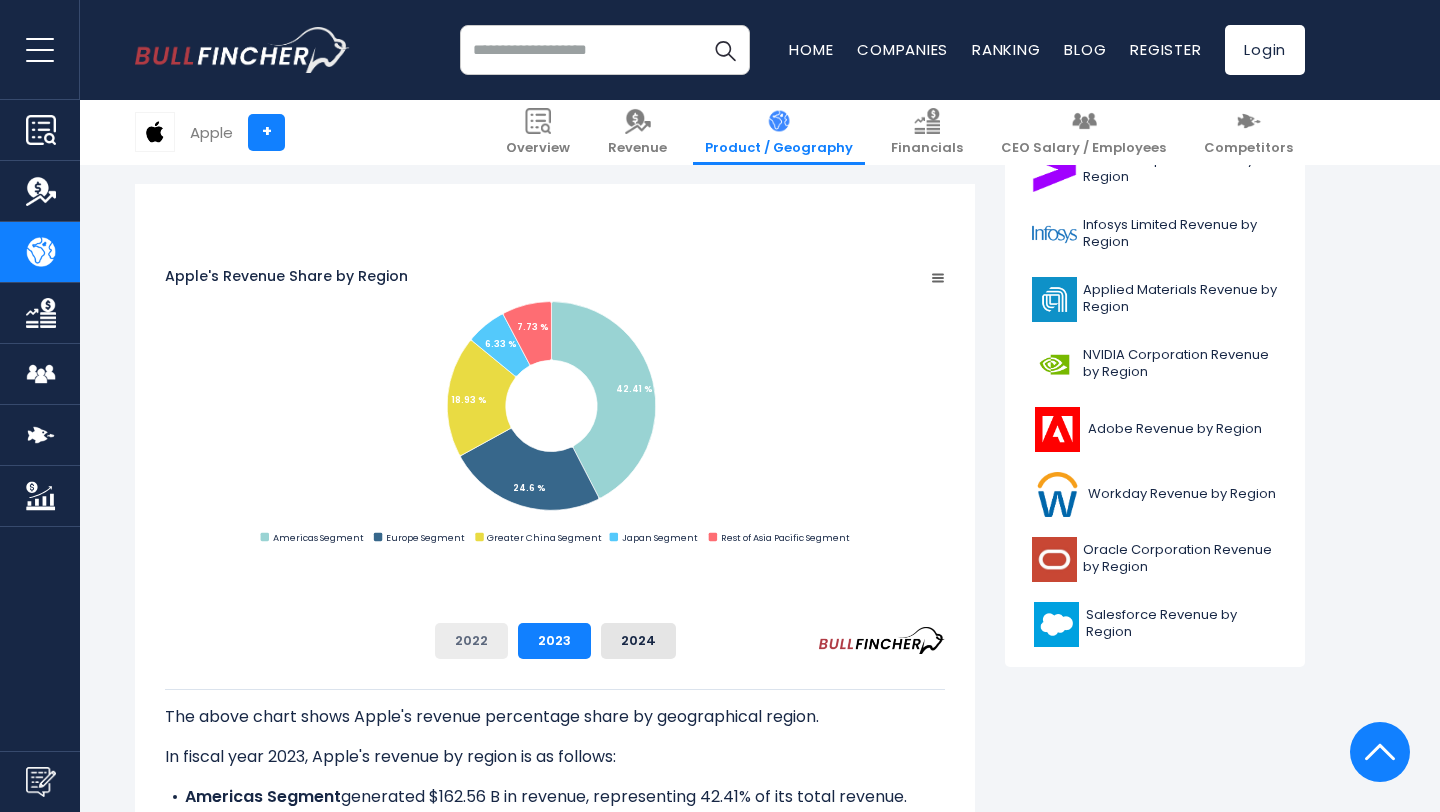 click on "2022" at bounding box center [471, 641] 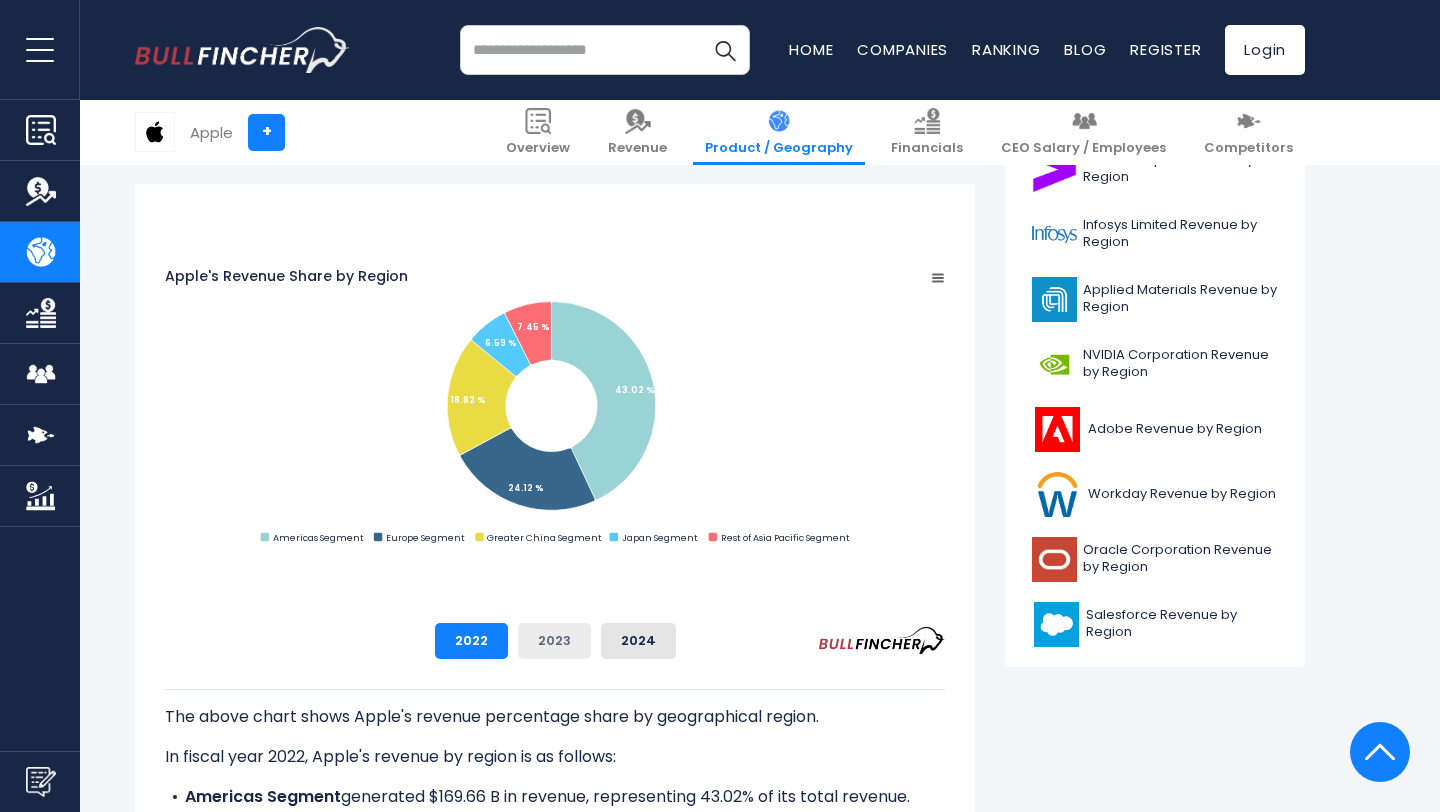 click on "2023" at bounding box center [554, 641] 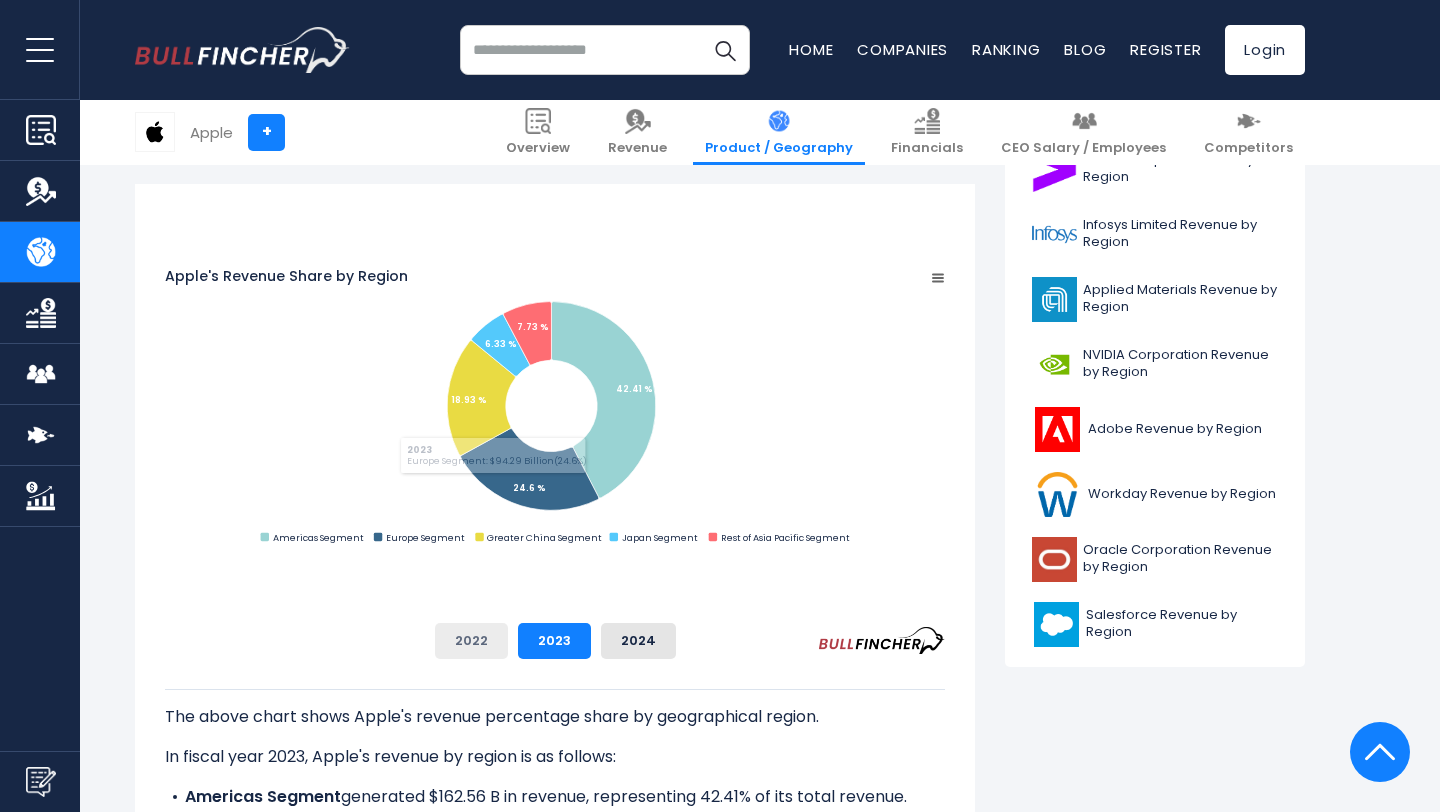 click on "2022" at bounding box center [471, 641] 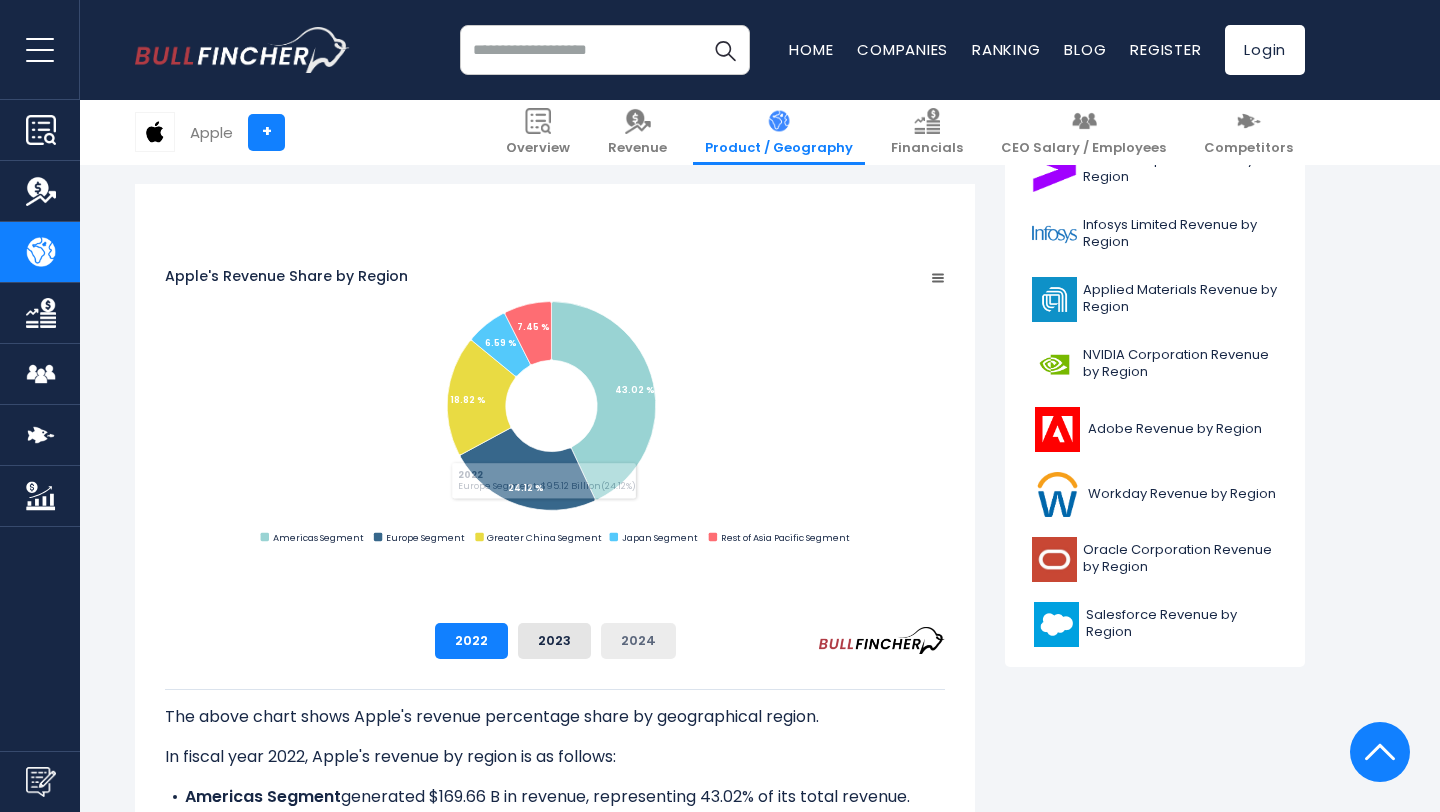 click on "2024" at bounding box center (638, 641) 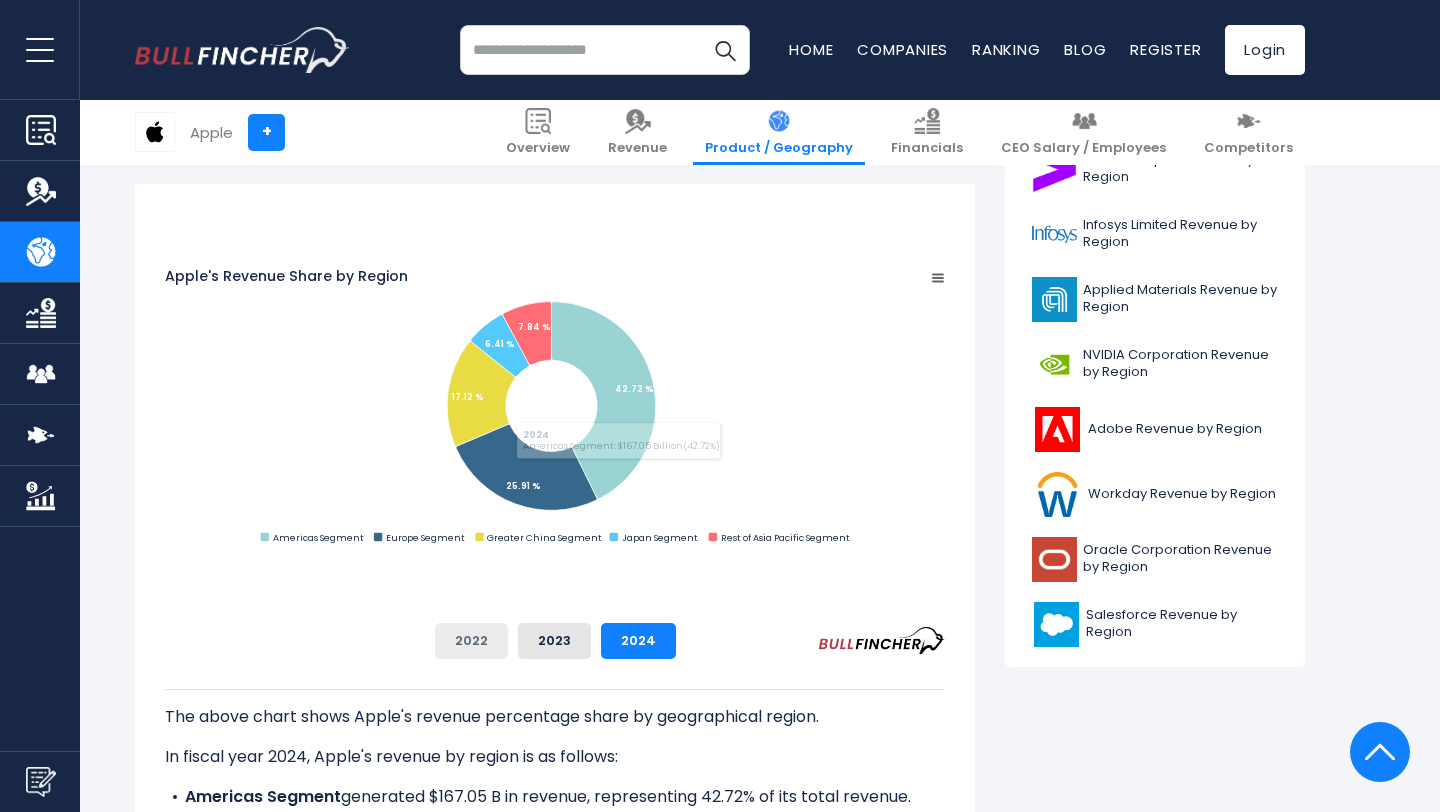 click on "2022" at bounding box center [471, 641] 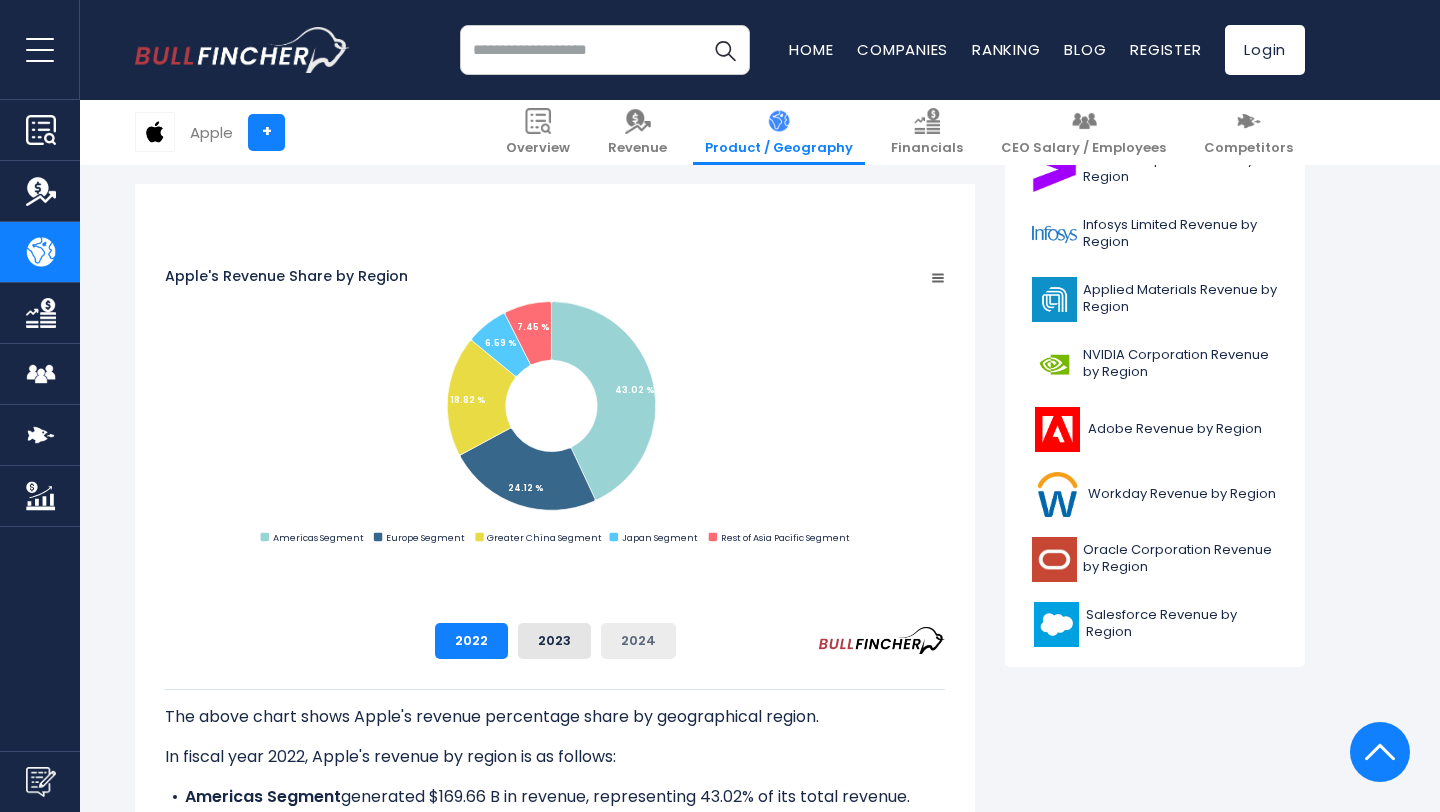 click on "2024" at bounding box center [638, 641] 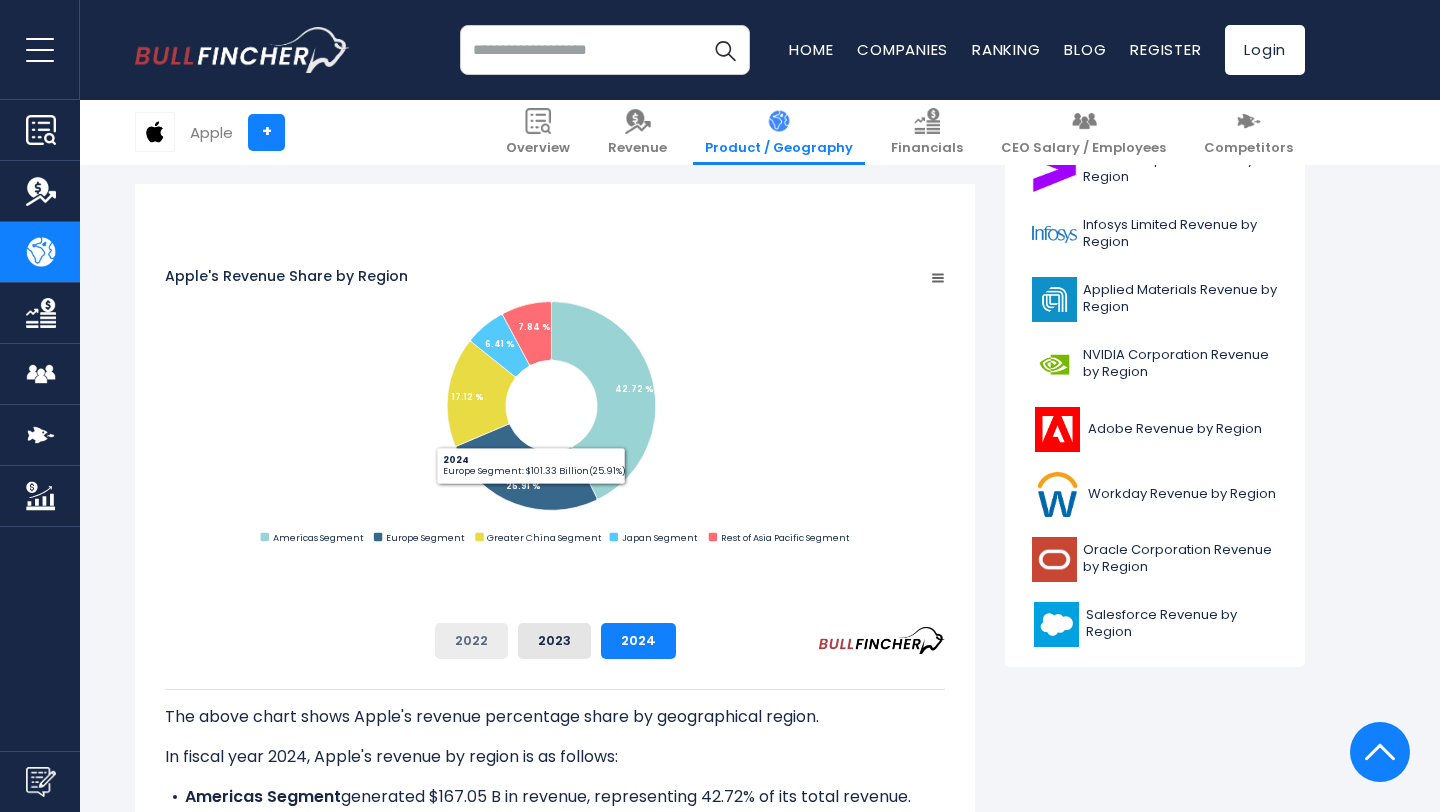 click on "2022" at bounding box center [471, 641] 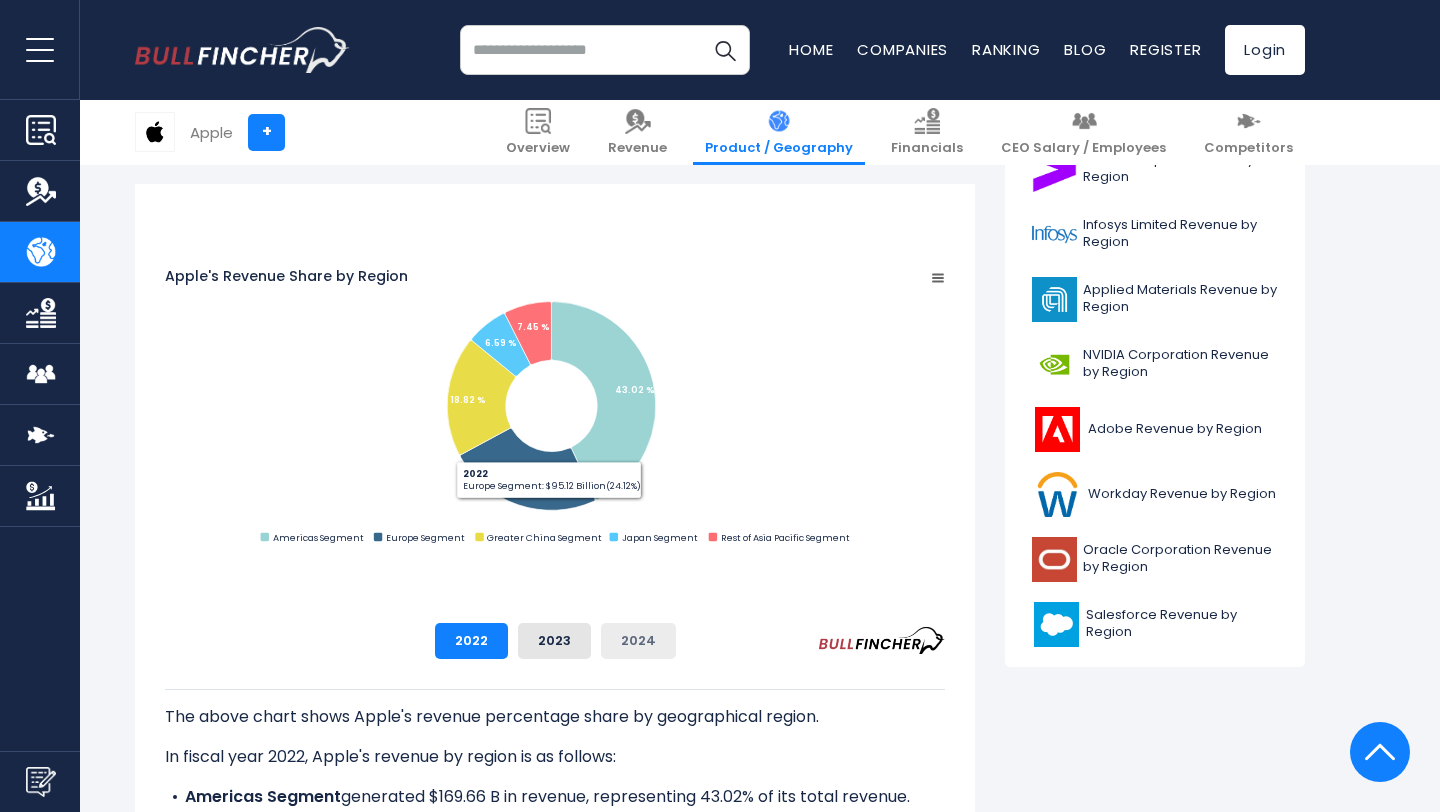 click on "2024" at bounding box center (638, 641) 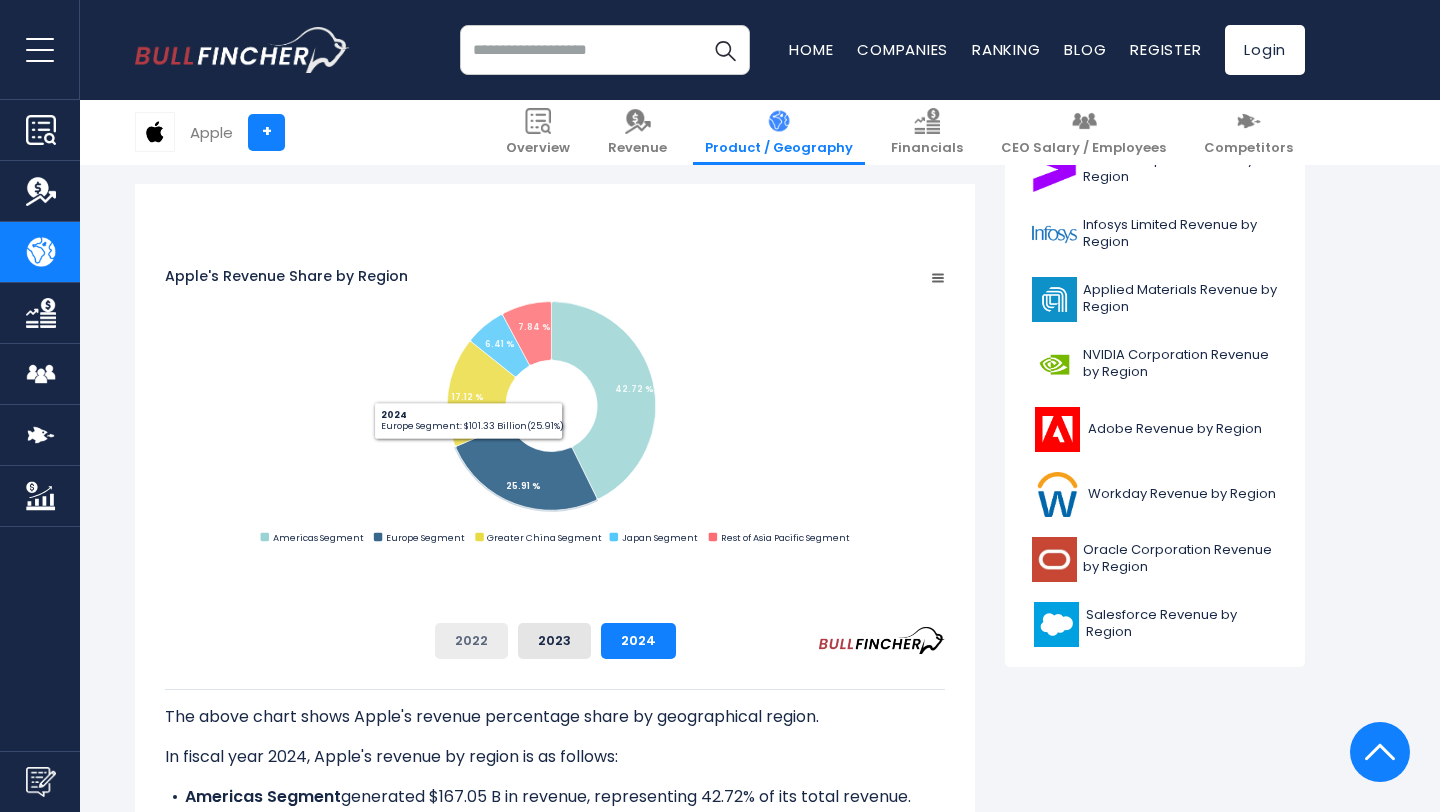 click on "2022" at bounding box center [471, 641] 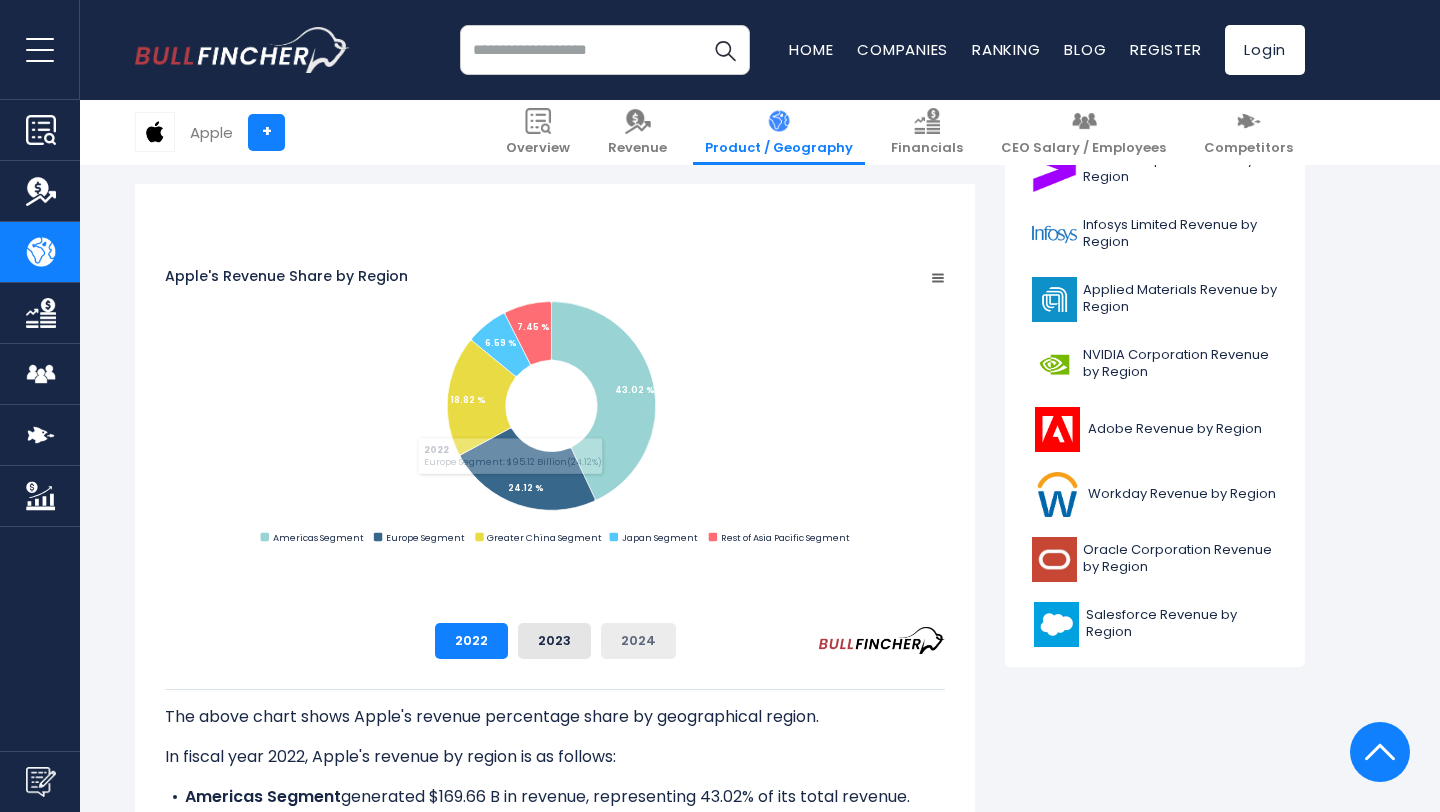 click on "2024" at bounding box center (638, 641) 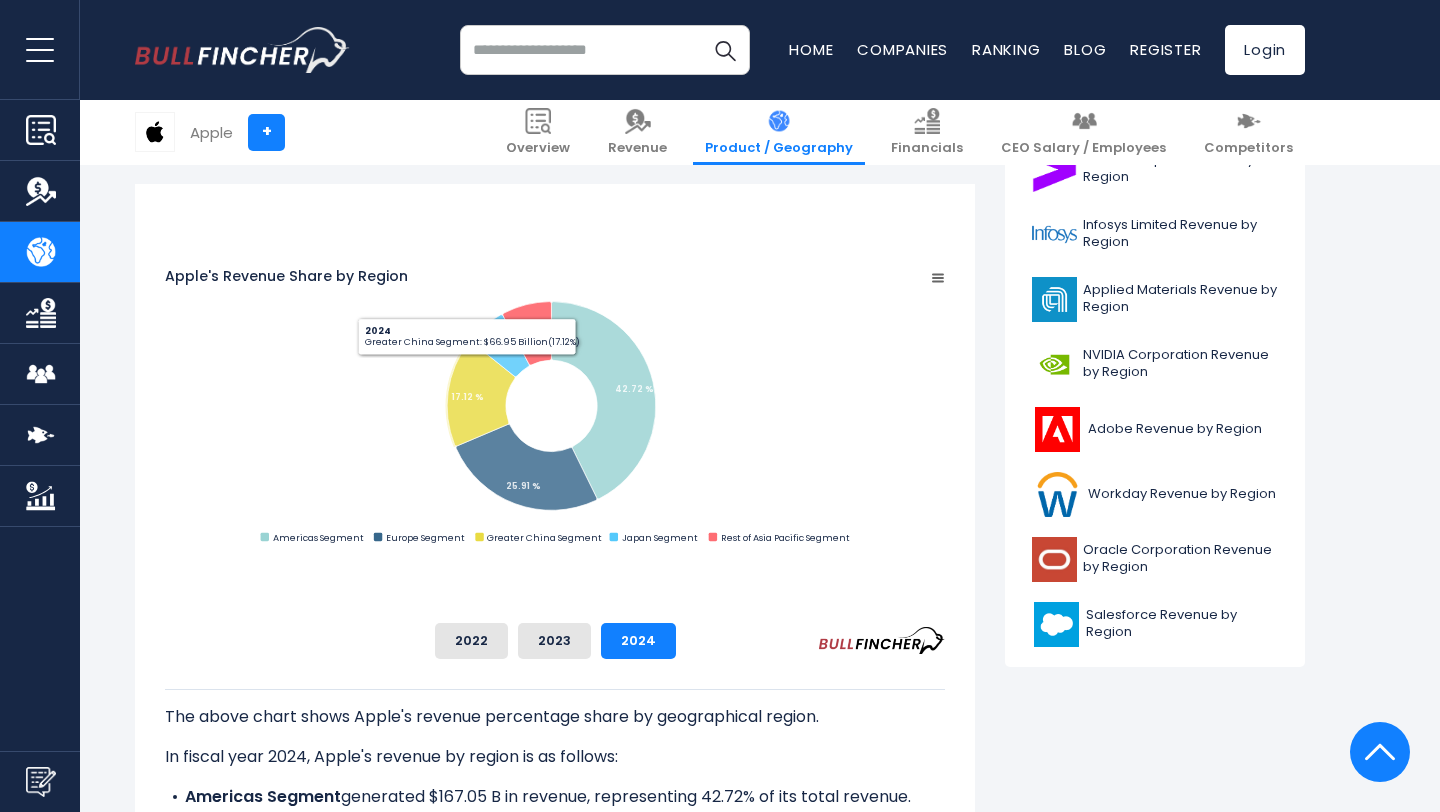 click 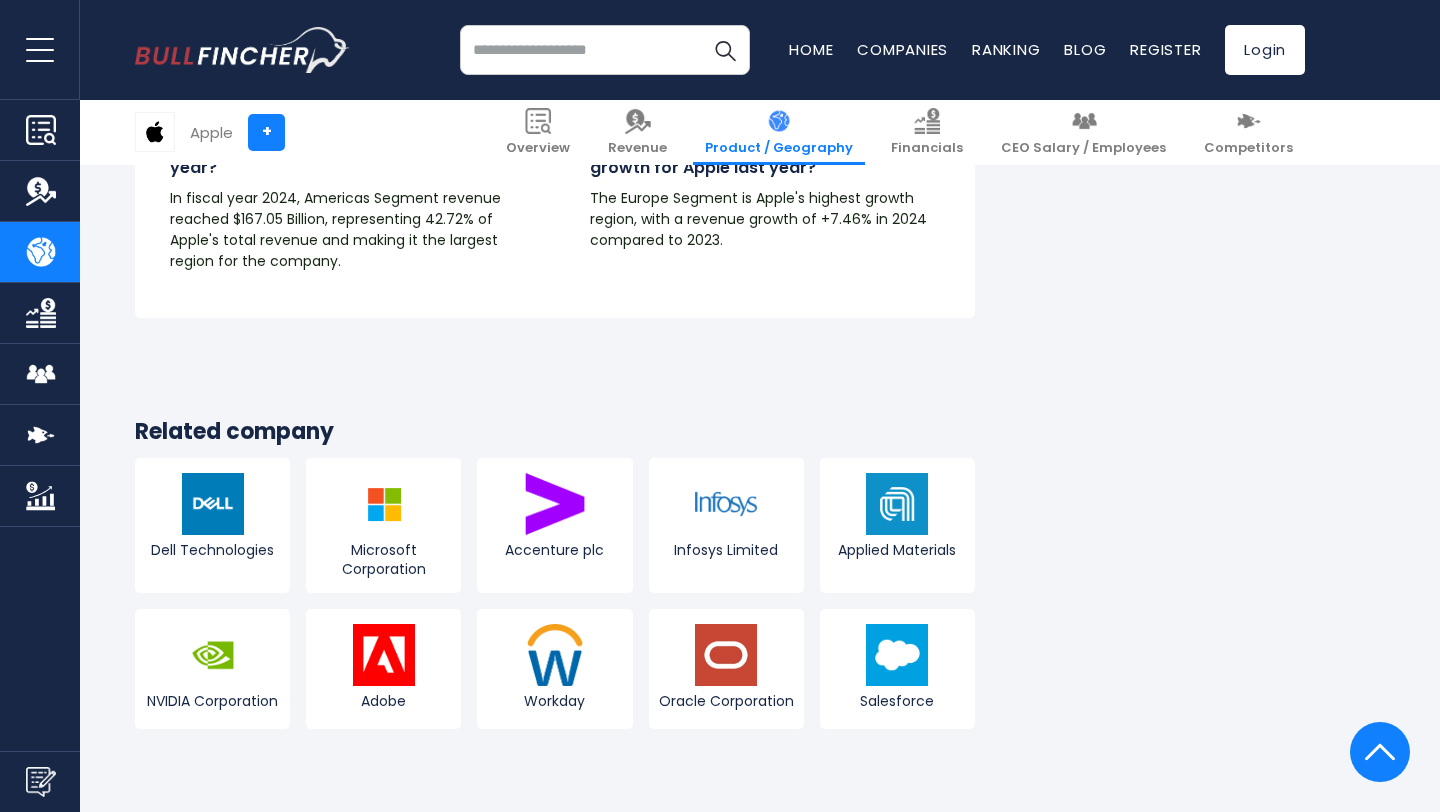 scroll, scrollTop: 3976, scrollLeft: 0, axis: vertical 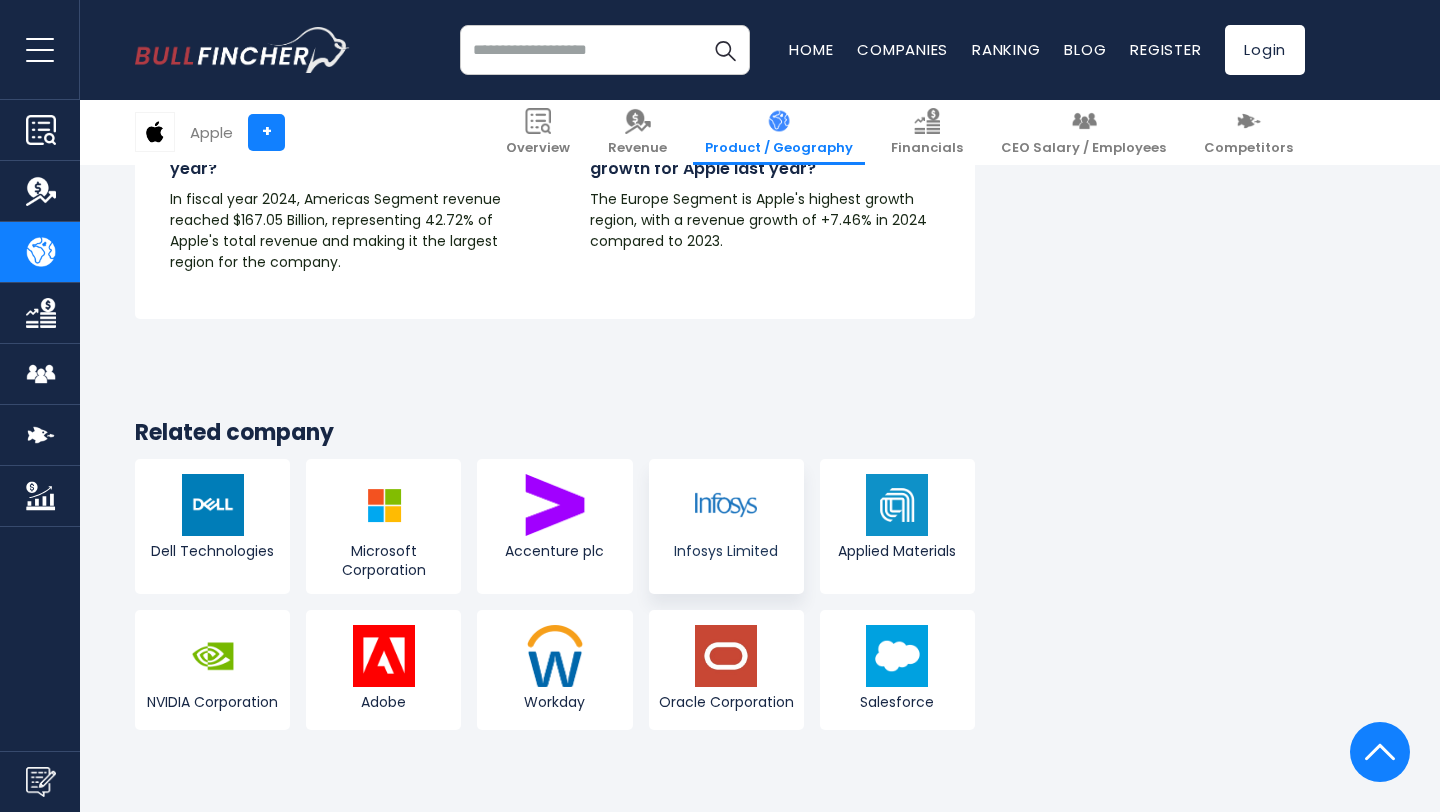 click at bounding box center [726, 505] 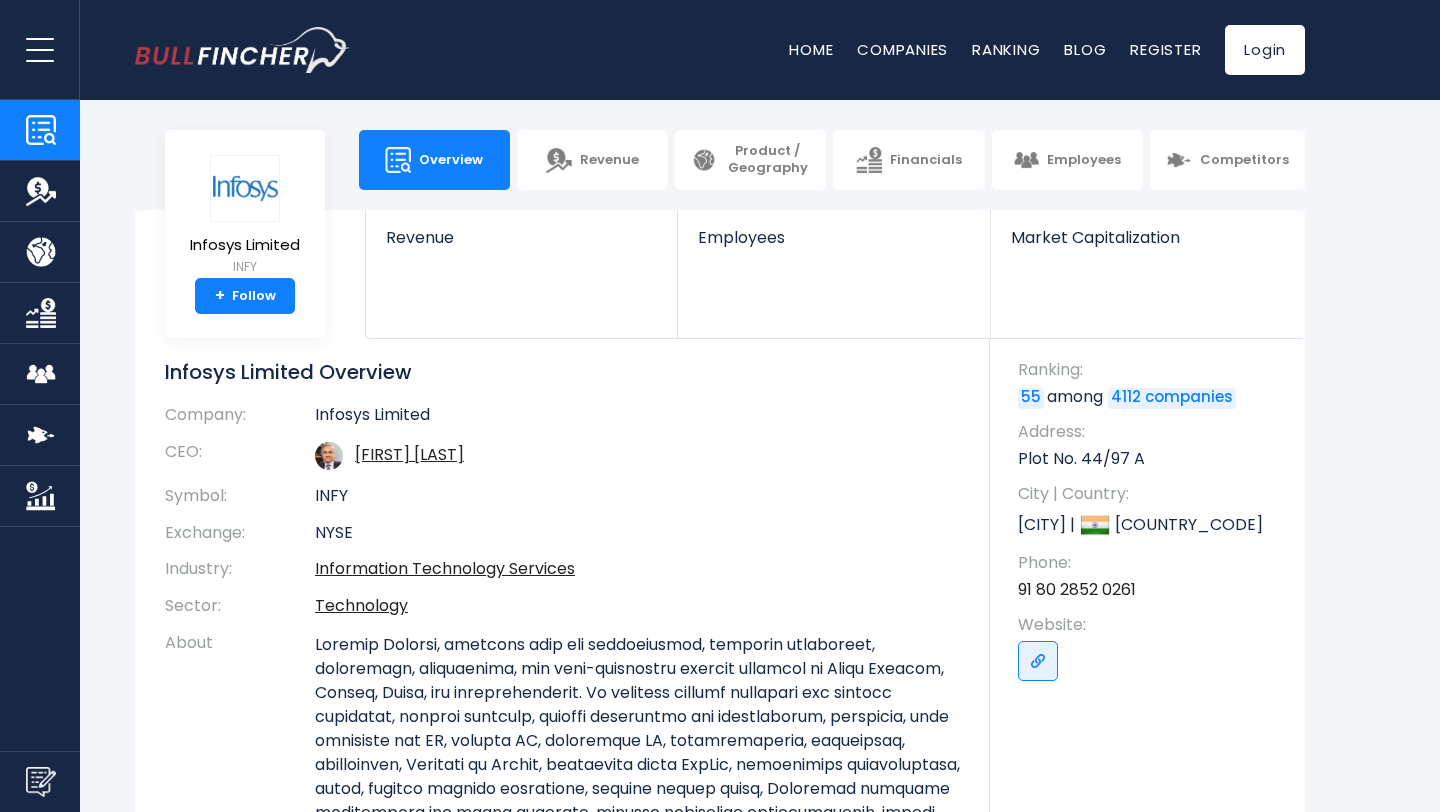 scroll, scrollTop: 0, scrollLeft: 0, axis: both 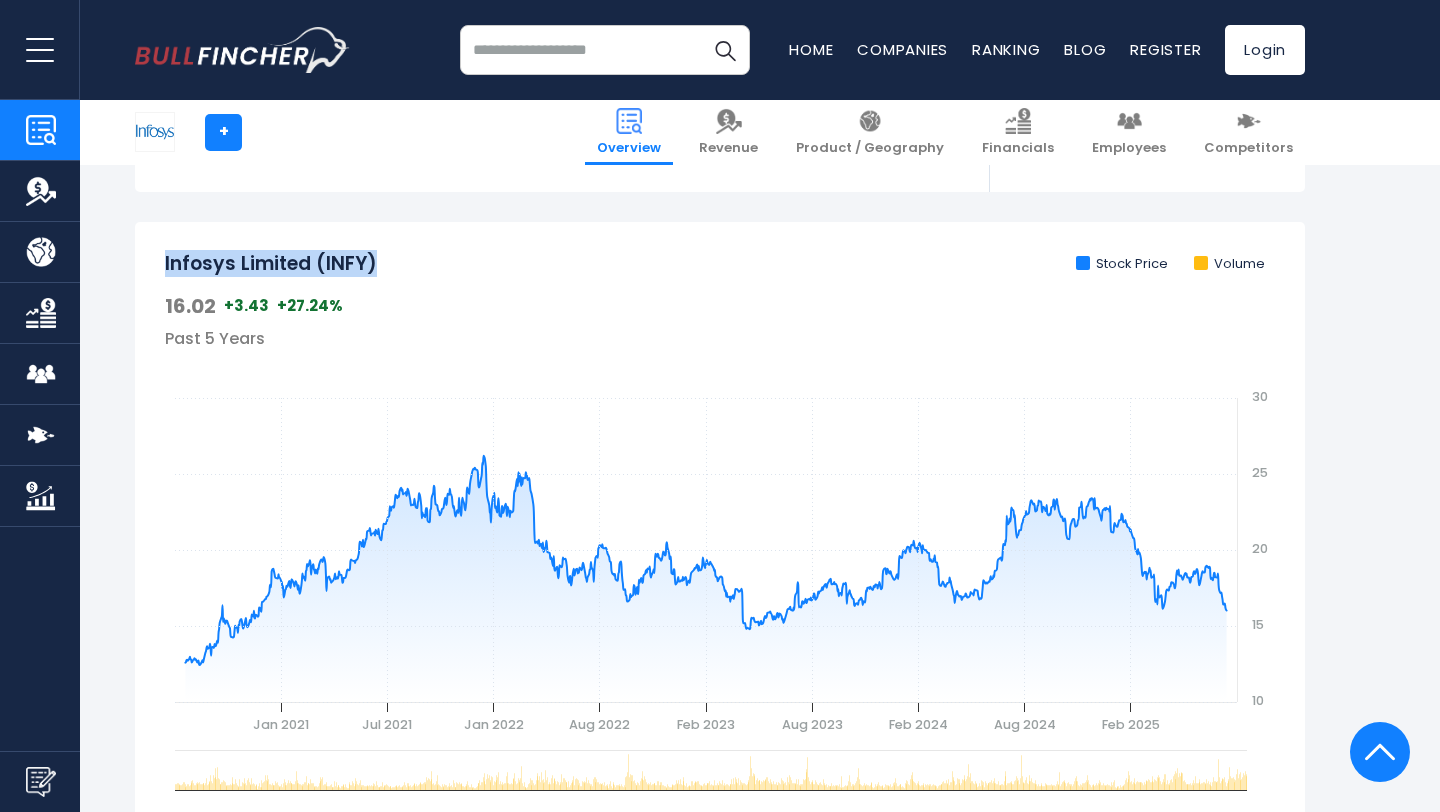 drag, startPoint x: 165, startPoint y: 264, endPoint x: 452, endPoint y: 264, distance: 287 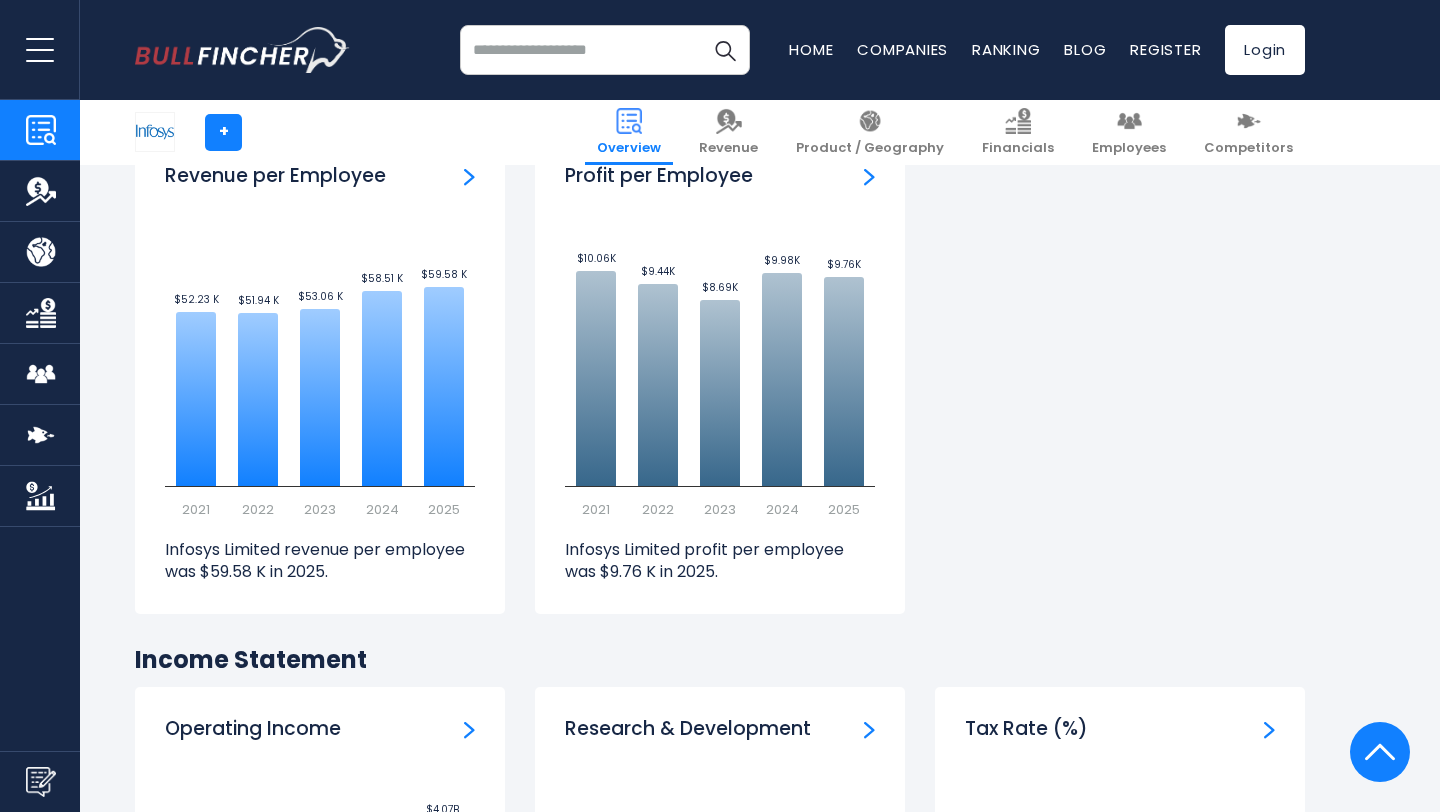 scroll, scrollTop: 2338, scrollLeft: 0, axis: vertical 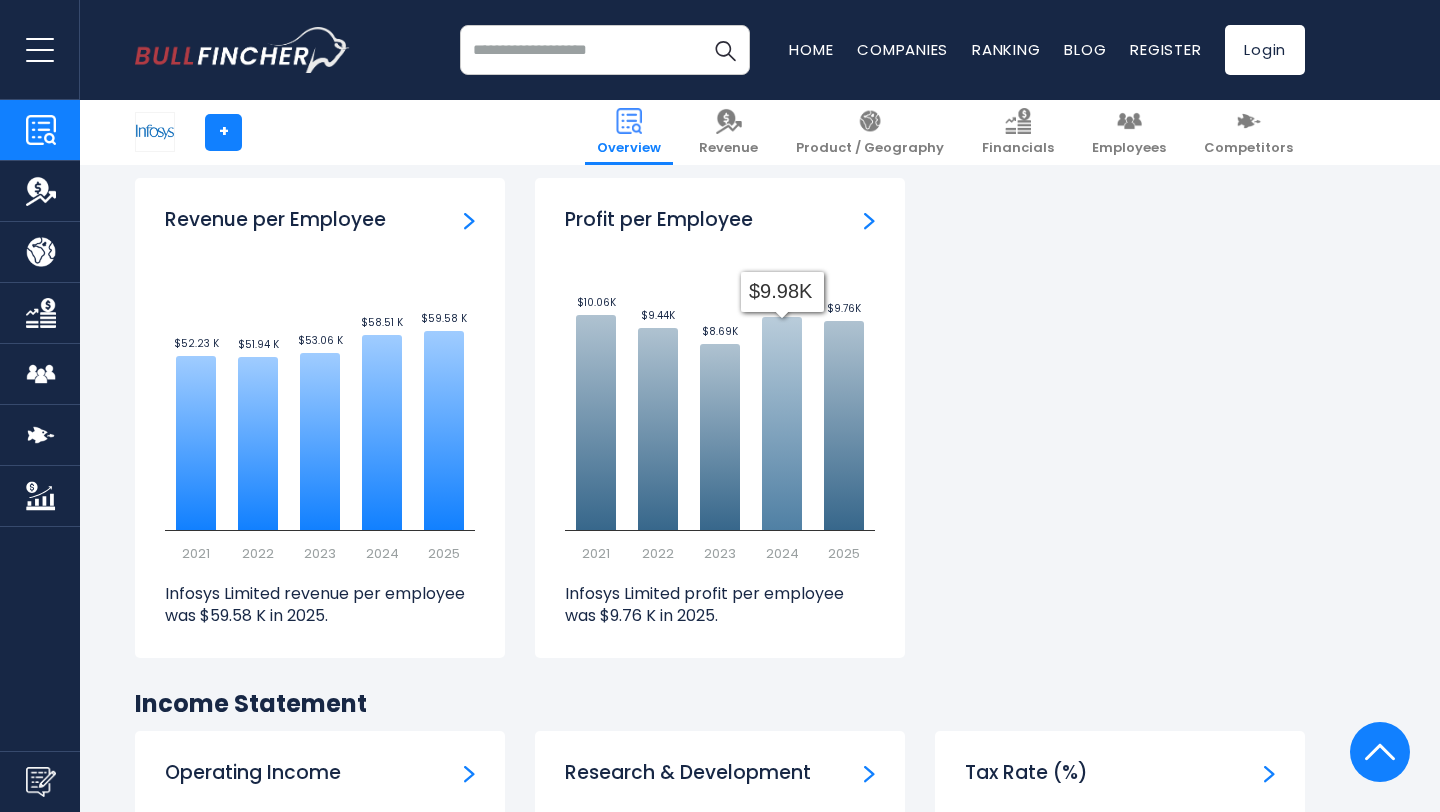drag, startPoint x: 578, startPoint y: 301, endPoint x: 847, endPoint y: 340, distance: 271.81244 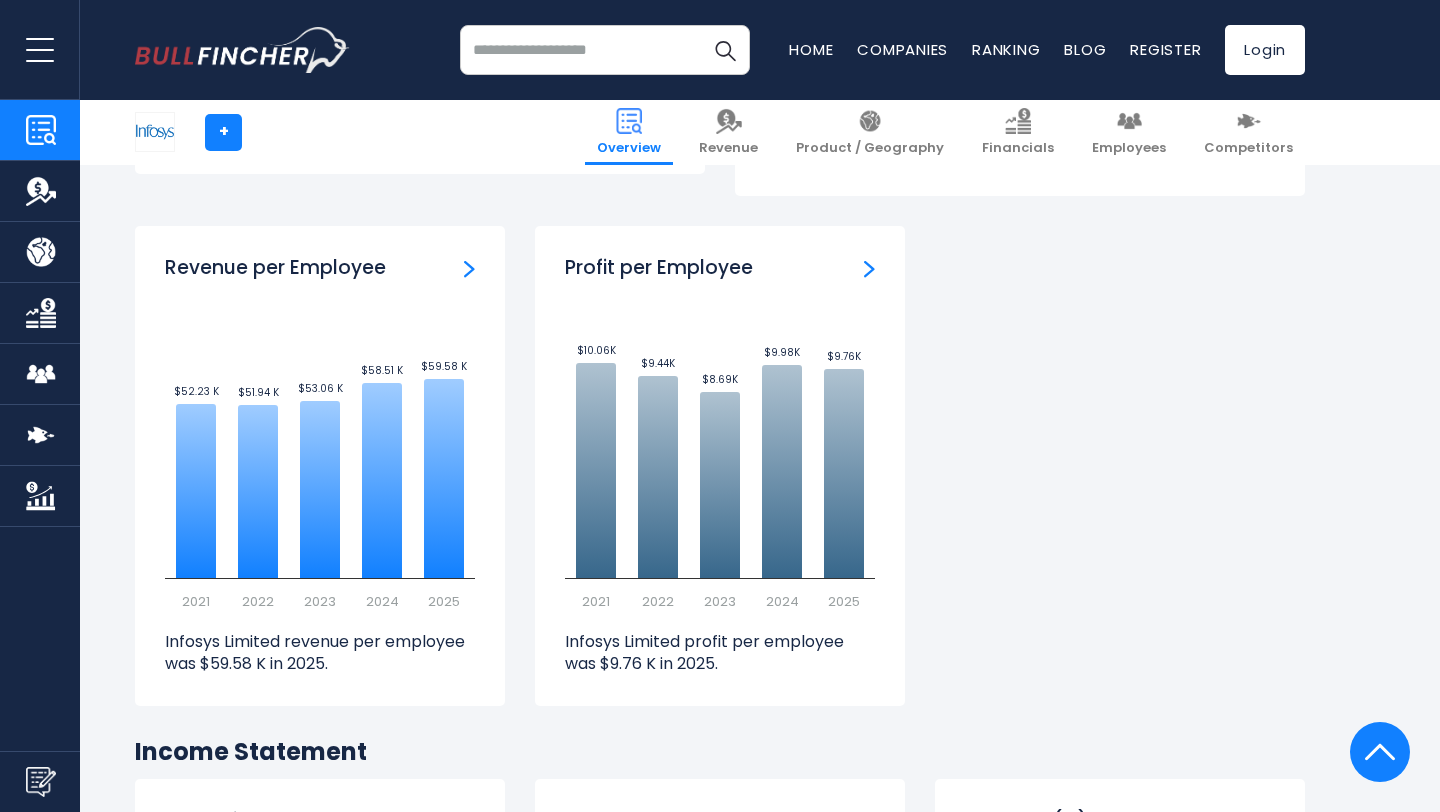 scroll, scrollTop: 2291, scrollLeft: 0, axis: vertical 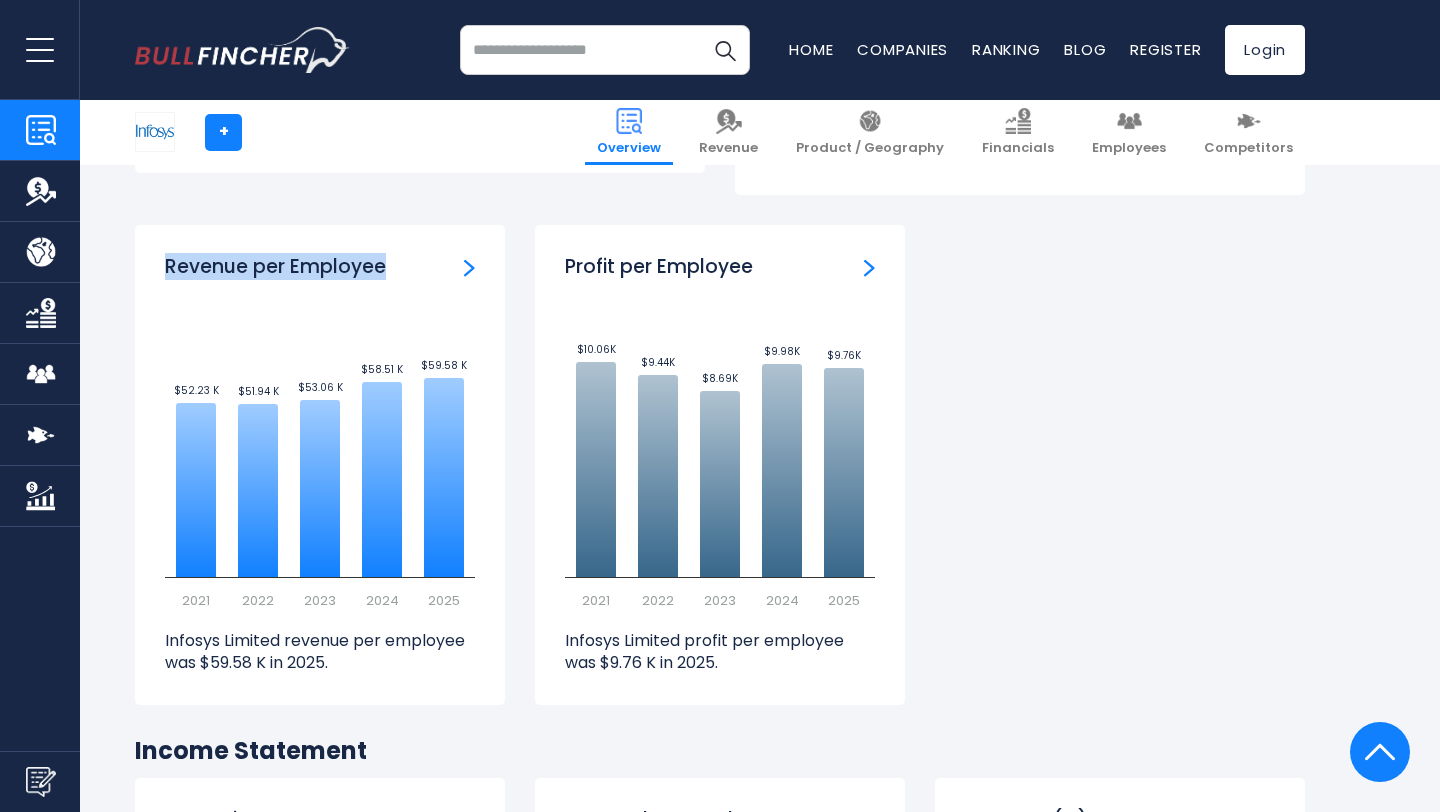 drag, startPoint x: 165, startPoint y: 267, endPoint x: 409, endPoint y: 270, distance: 244.01845 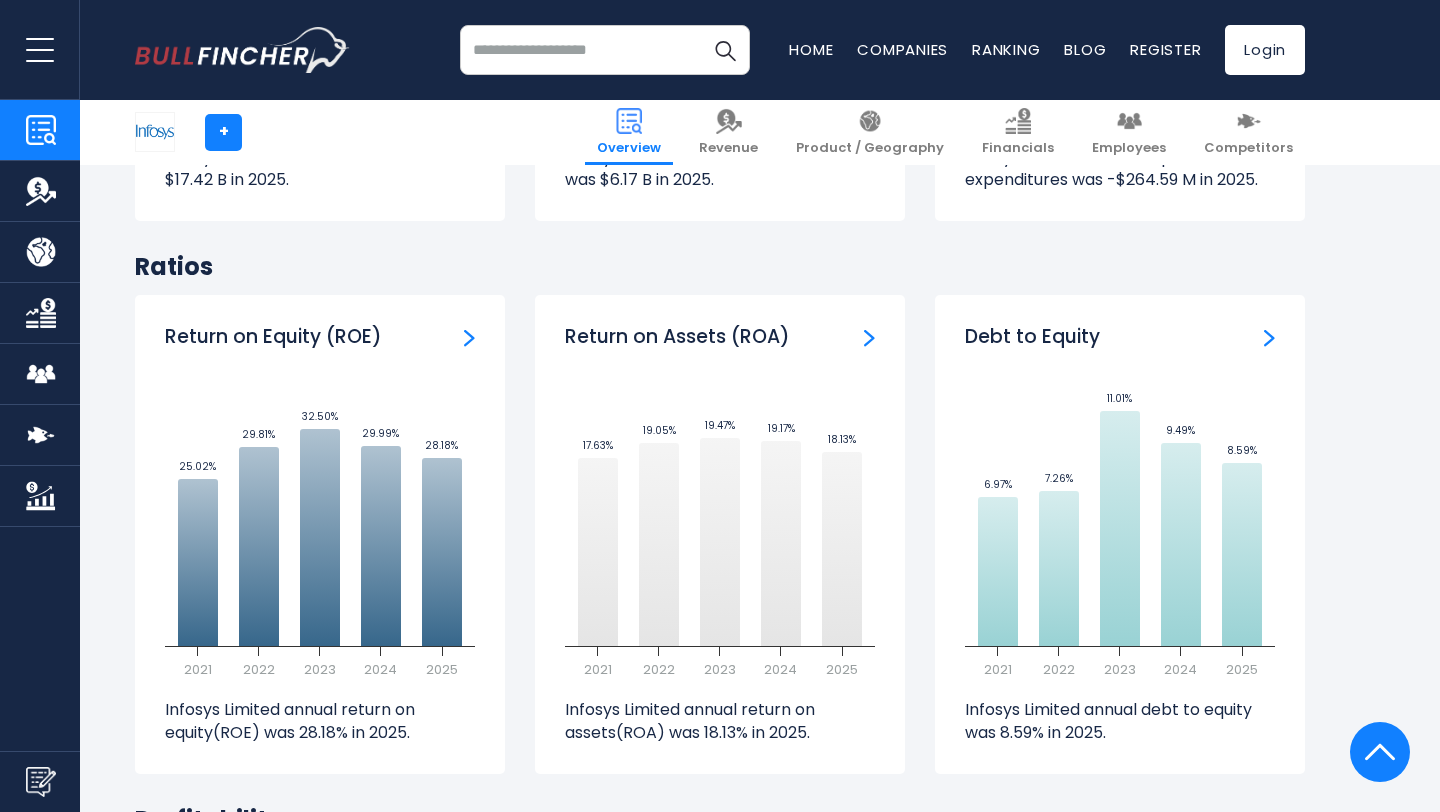 scroll, scrollTop: 3903, scrollLeft: 0, axis: vertical 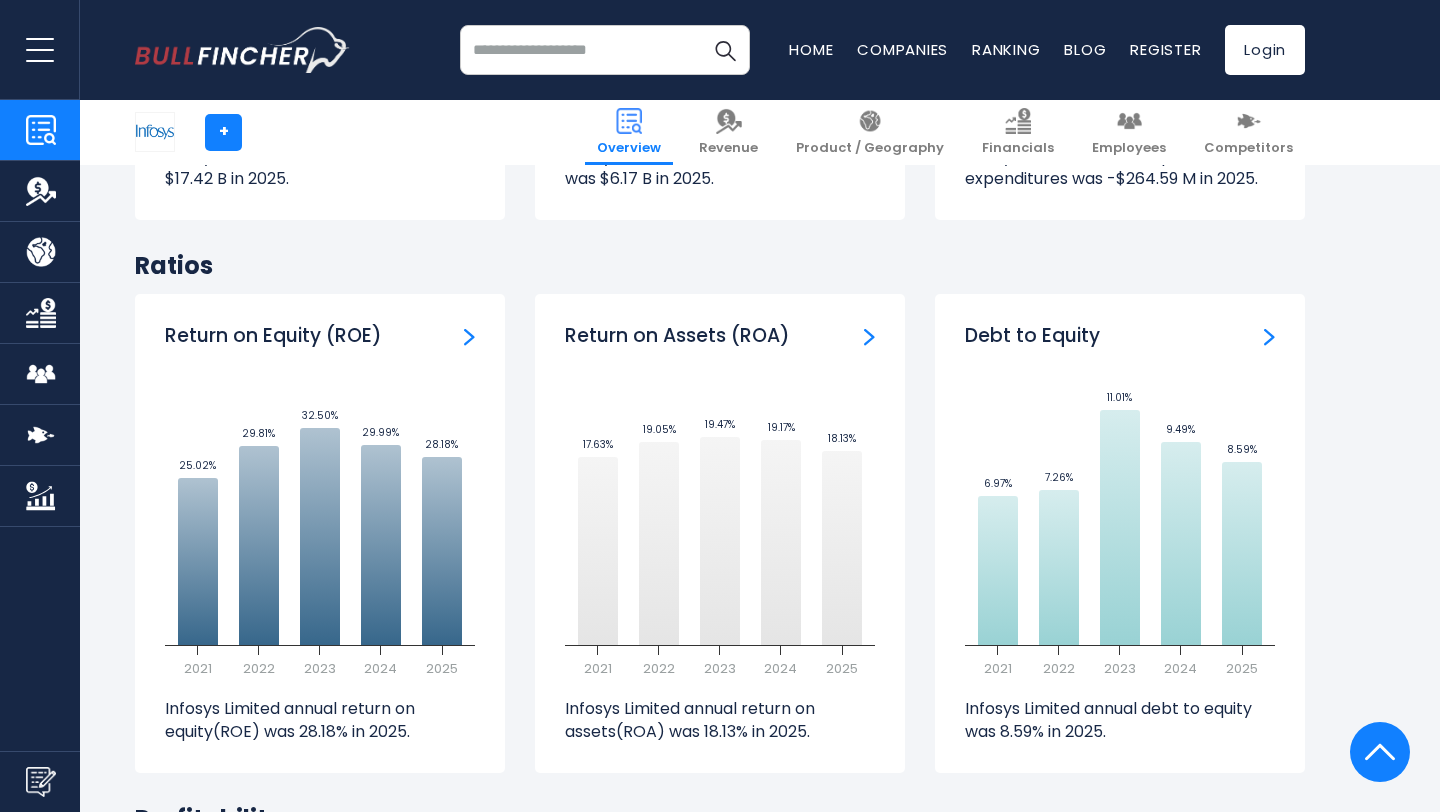 click on "Debt to Equity" at bounding box center [1032, 336] 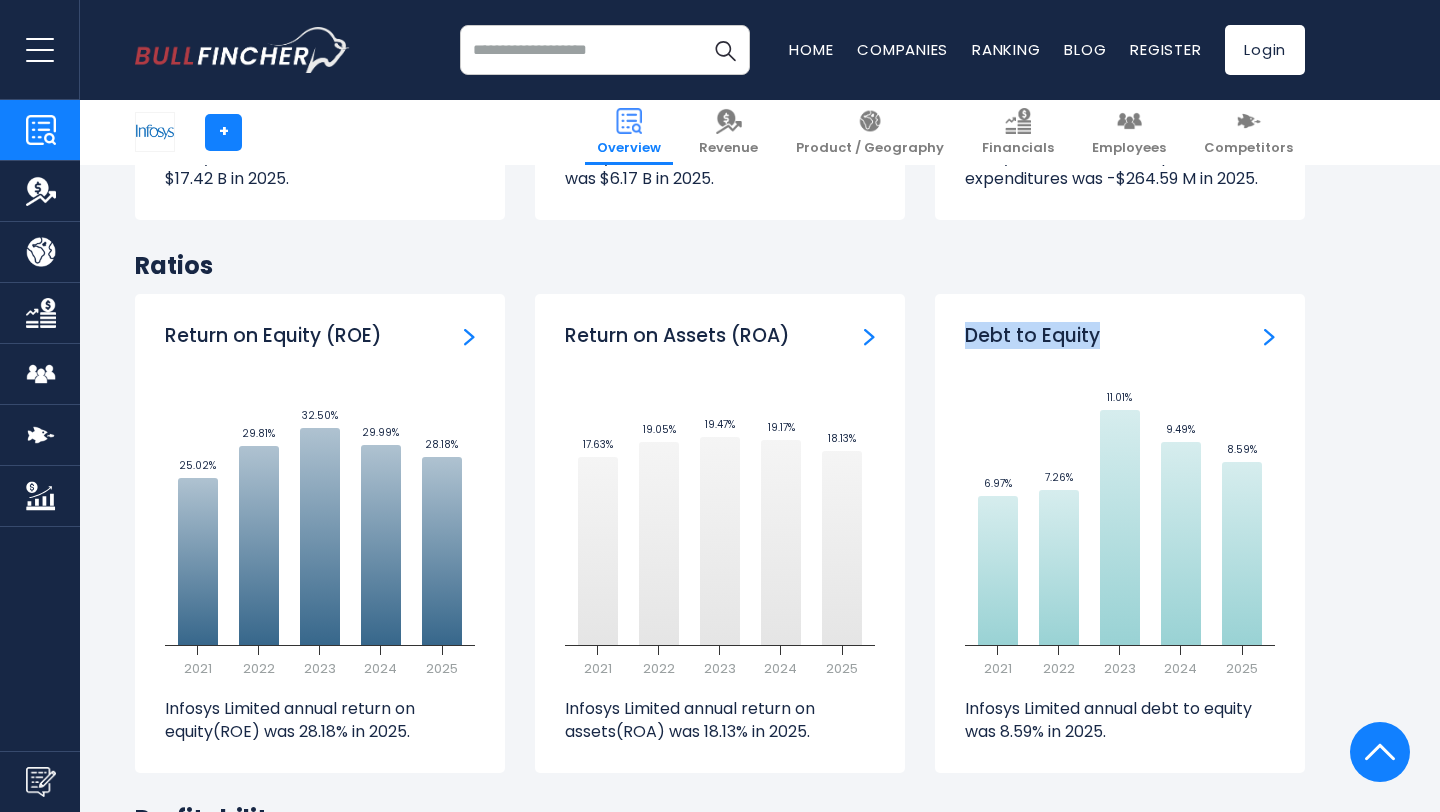 drag, startPoint x: 964, startPoint y: 335, endPoint x: 1127, endPoint y: 335, distance: 163 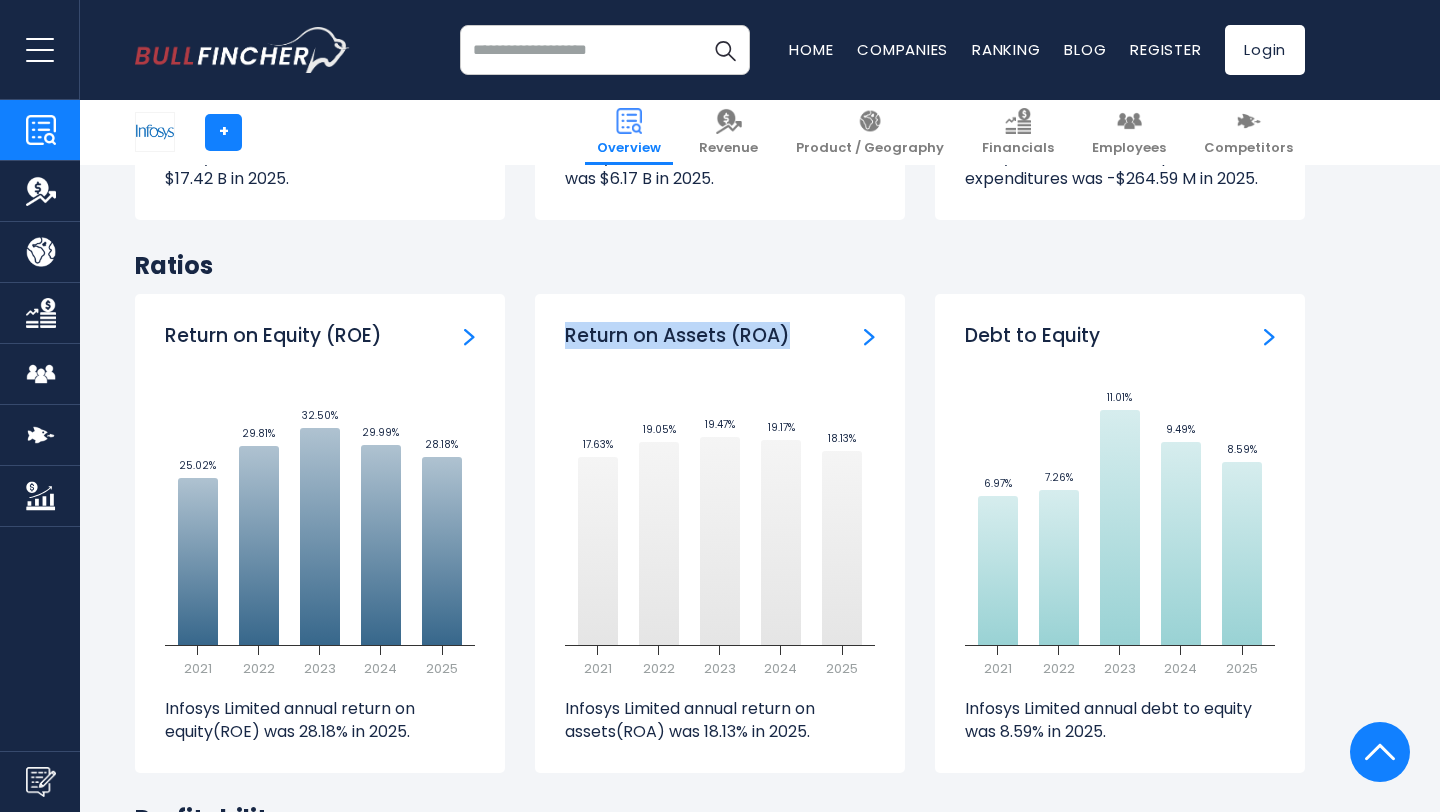 drag, startPoint x: 565, startPoint y: 334, endPoint x: 855, endPoint y: 339, distance: 290.0431 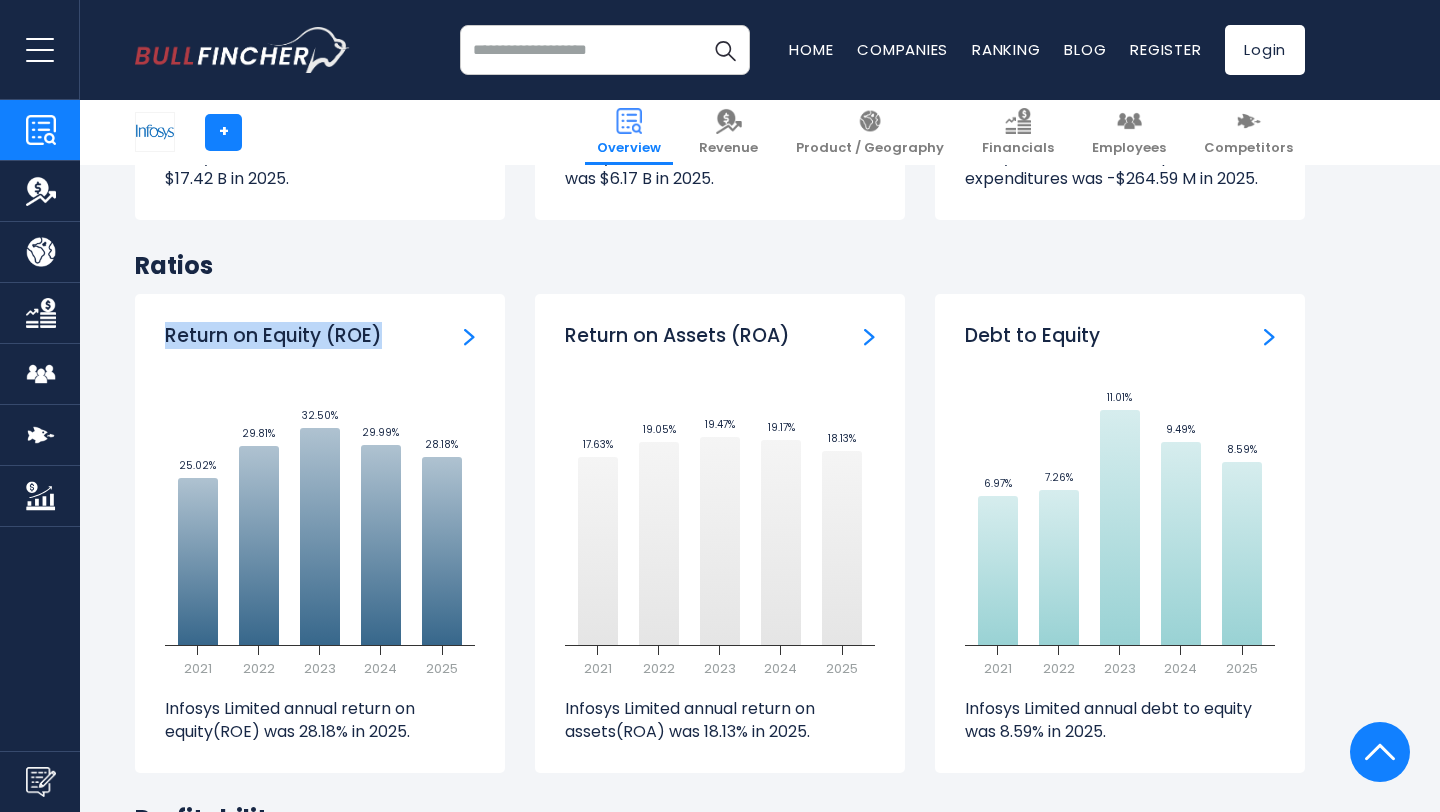 drag, startPoint x: 165, startPoint y: 335, endPoint x: 428, endPoint y: 336, distance: 263.0019 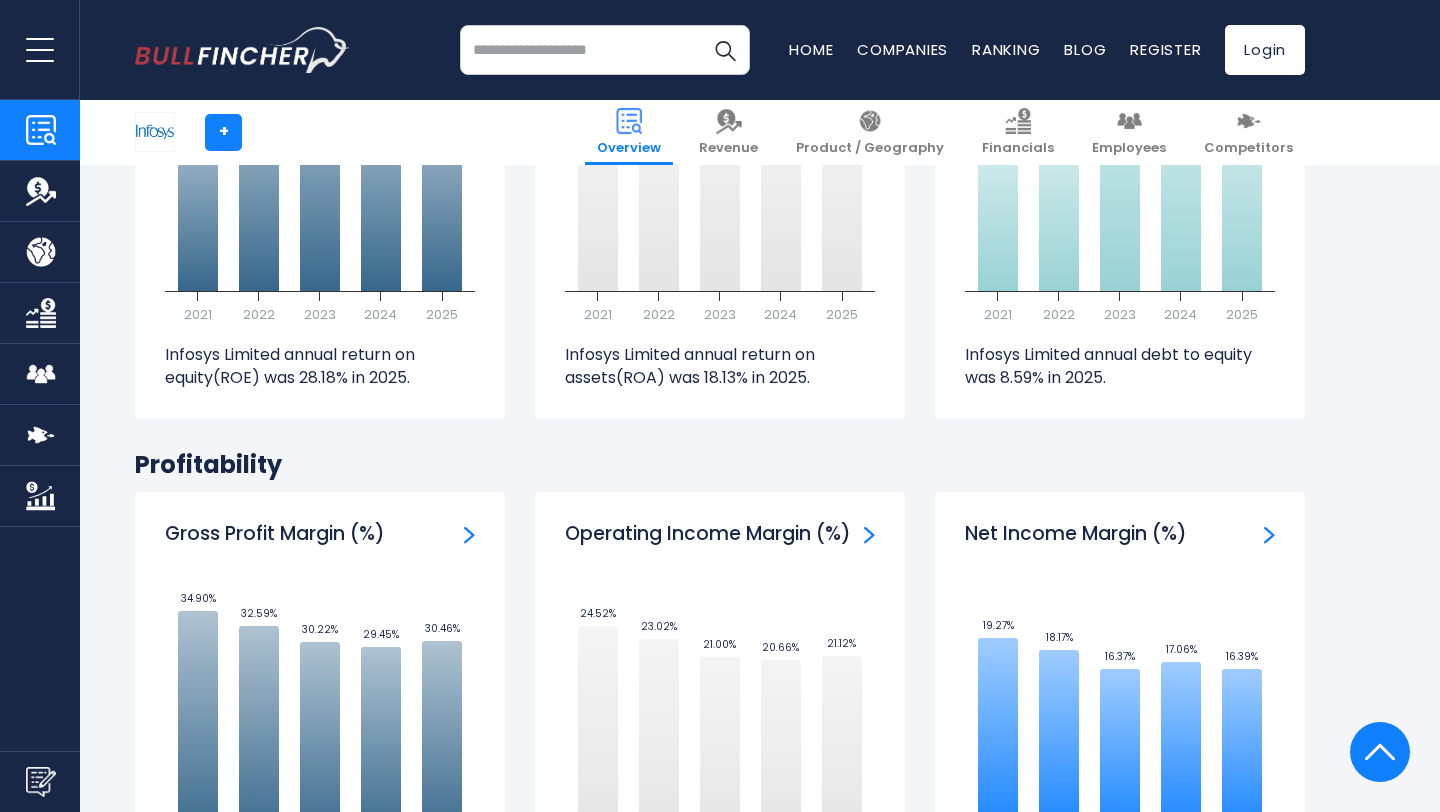 scroll, scrollTop: 4259, scrollLeft: 0, axis: vertical 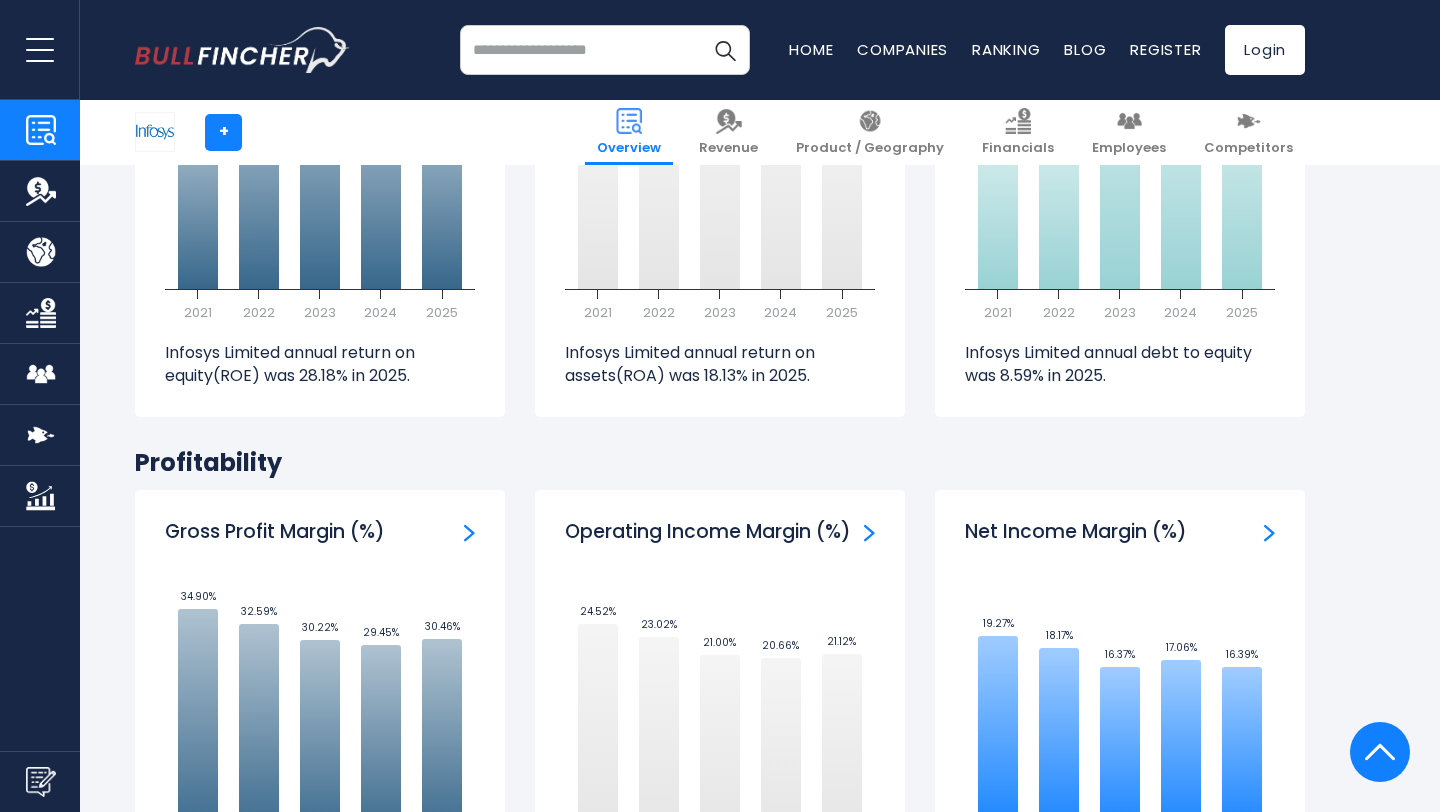 click on "Return on Assets (ROA)
Created with Highcharts 12.1.2 17.63% ​ 17.63% 19.05% ​ 19.05% 19.47% ​ 19.47% 19.17% ​ 19.17% 18.13% ​ 18.13% 2021 2022 2023 2024 2025
Infosys Limited annual return on assets(ROA) was
18.13% in
2025." at bounding box center [720, 192] 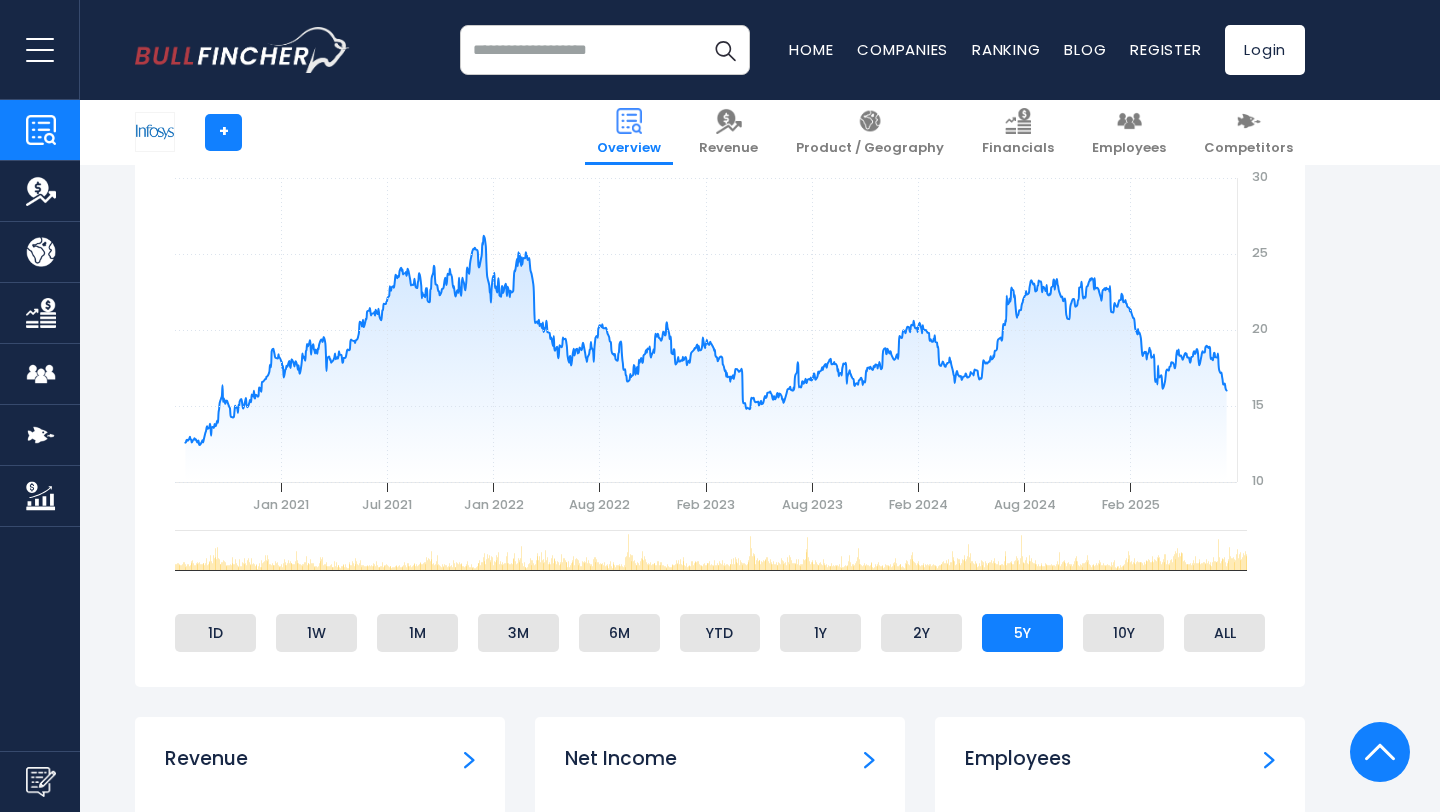scroll, scrollTop: 0, scrollLeft: 0, axis: both 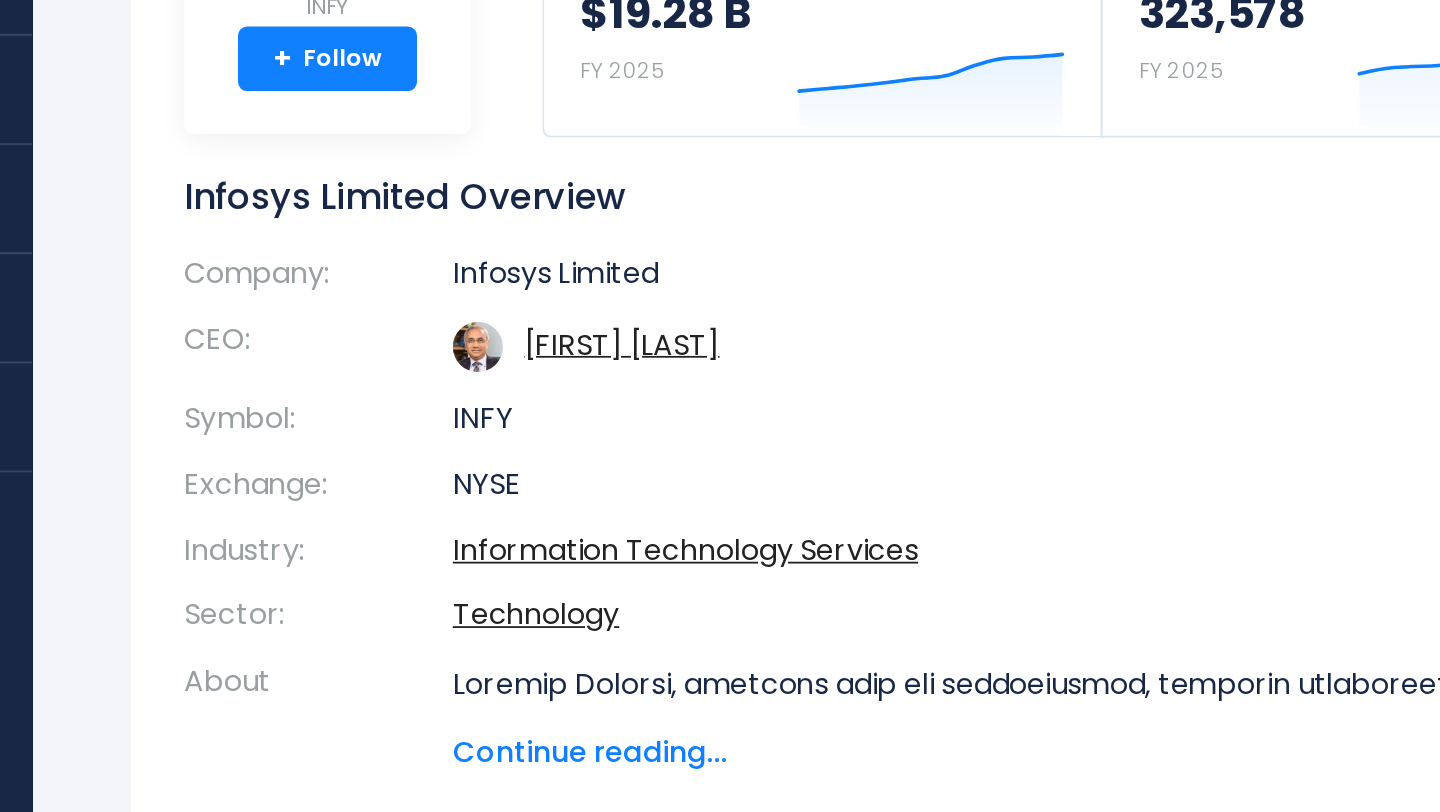 drag, startPoint x: 296, startPoint y: 450, endPoint x: 590, endPoint y: 468, distance: 294.5505 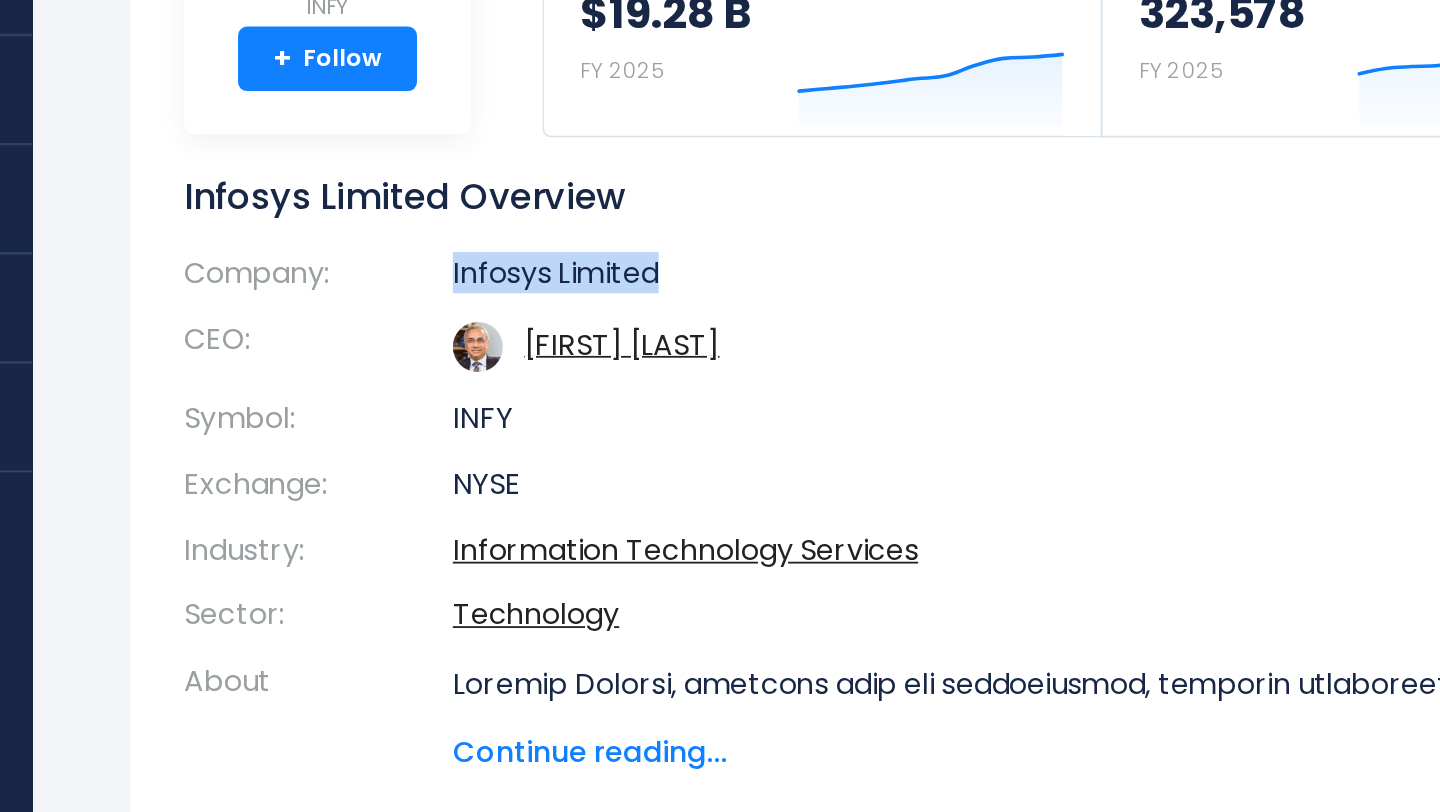 drag, startPoint x: 296, startPoint y: 415, endPoint x: 522, endPoint y: 421, distance: 226.07964 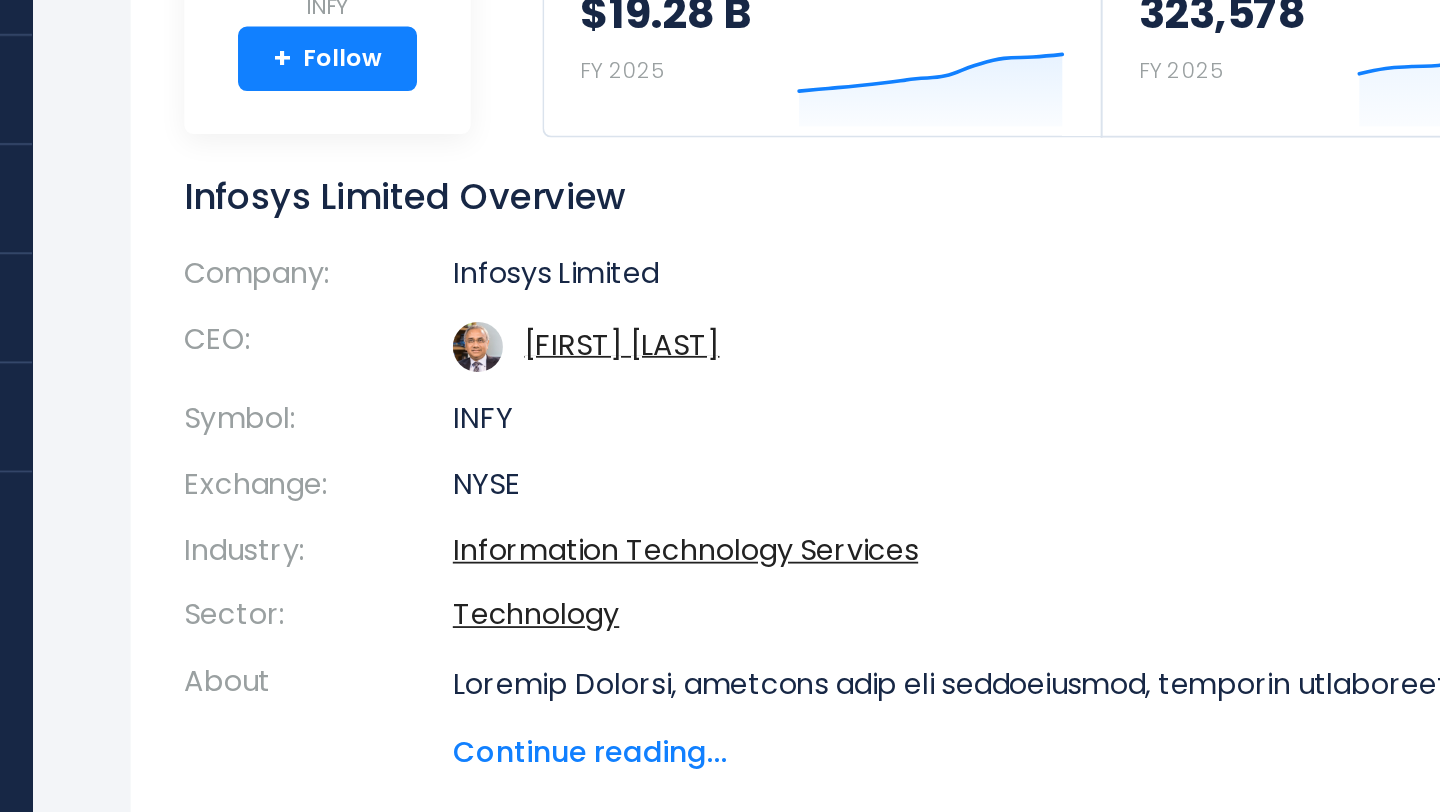 click on "CEO:" at bounding box center (240, 457) 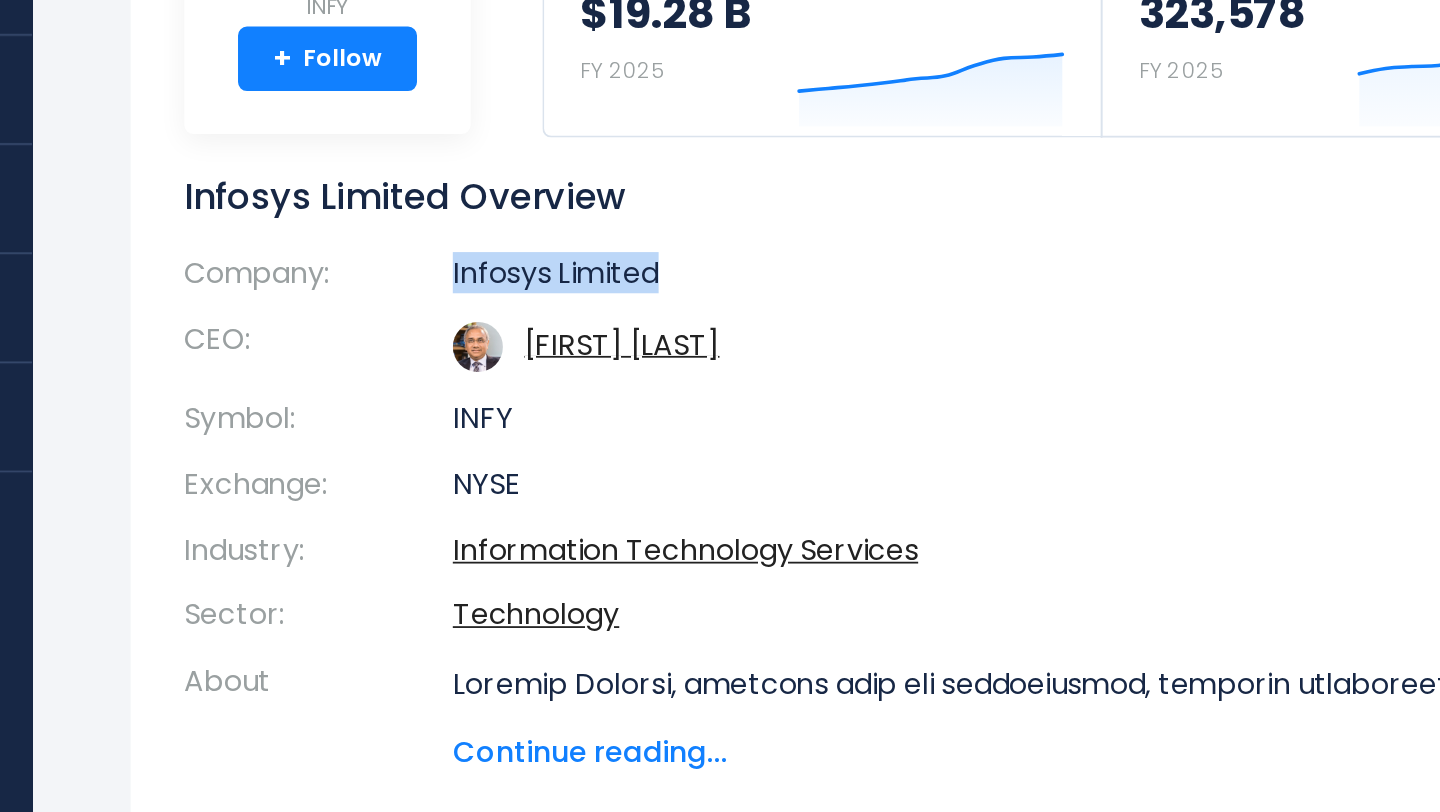 drag, startPoint x: 282, startPoint y: 417, endPoint x: 488, endPoint y: 427, distance: 206.24257 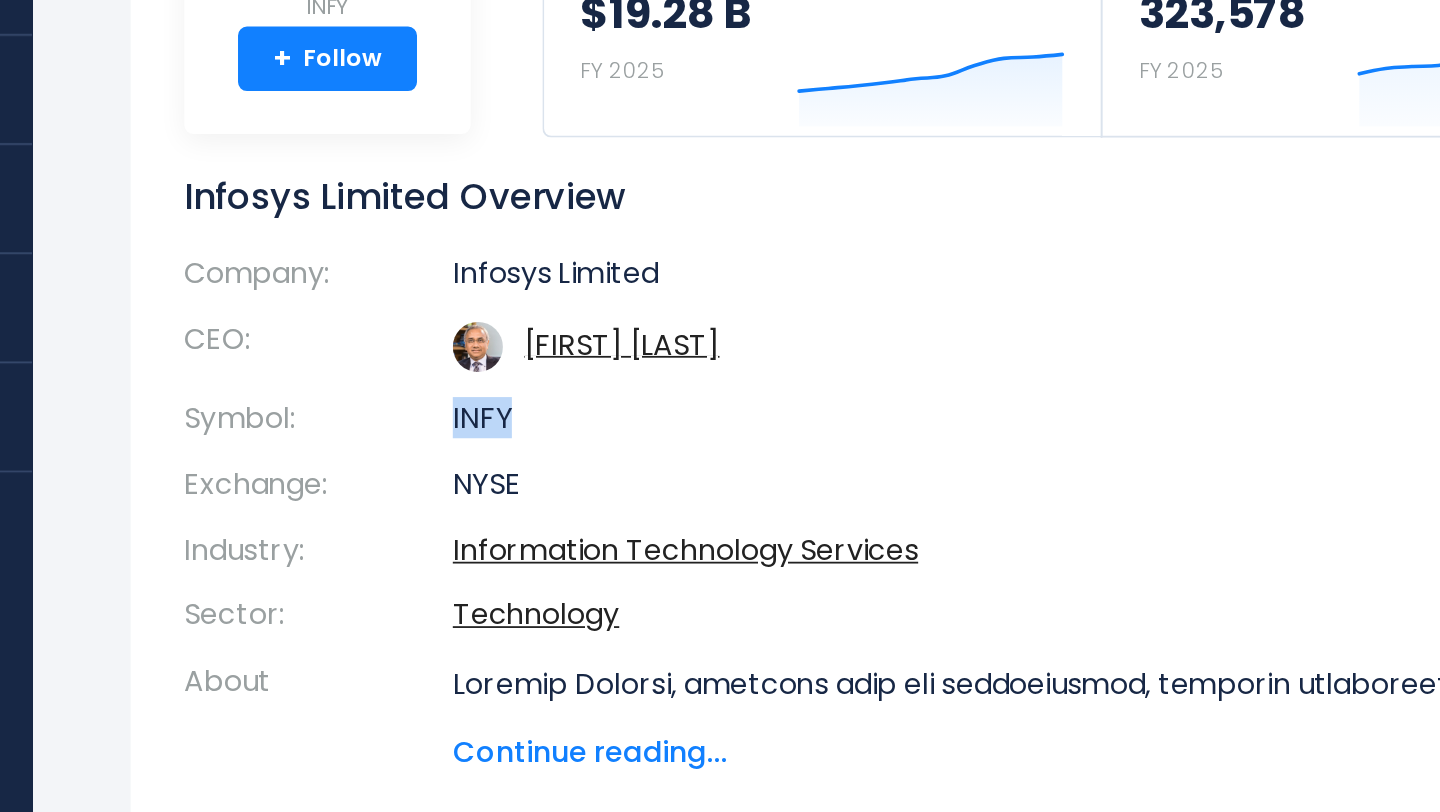 drag, startPoint x: 298, startPoint y: 496, endPoint x: 371, endPoint y: 496, distance: 73 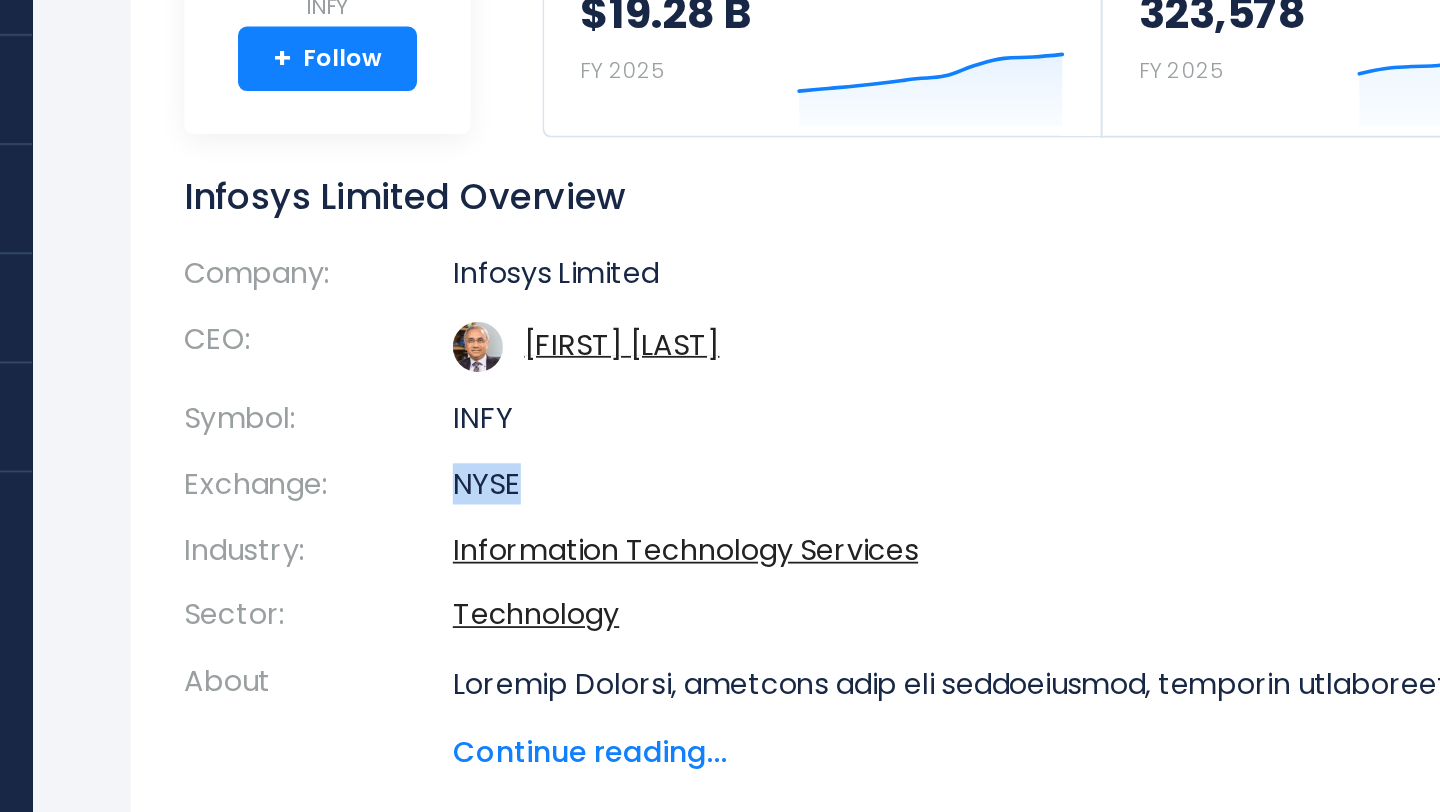 drag, startPoint x: 282, startPoint y: 533, endPoint x: 434, endPoint y: 533, distance: 152 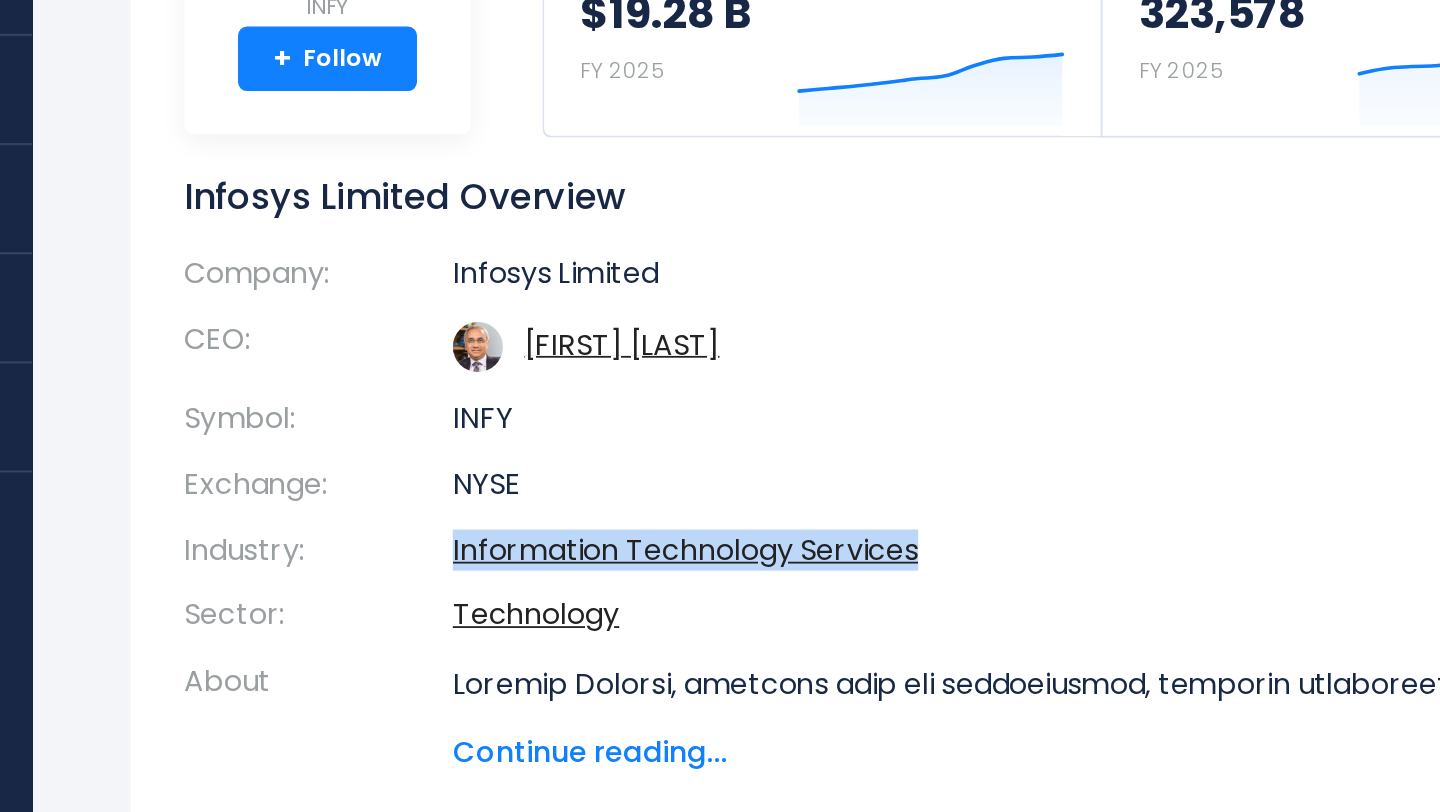 drag, startPoint x: 296, startPoint y: 570, endPoint x: 697, endPoint y: 576, distance: 401.0449 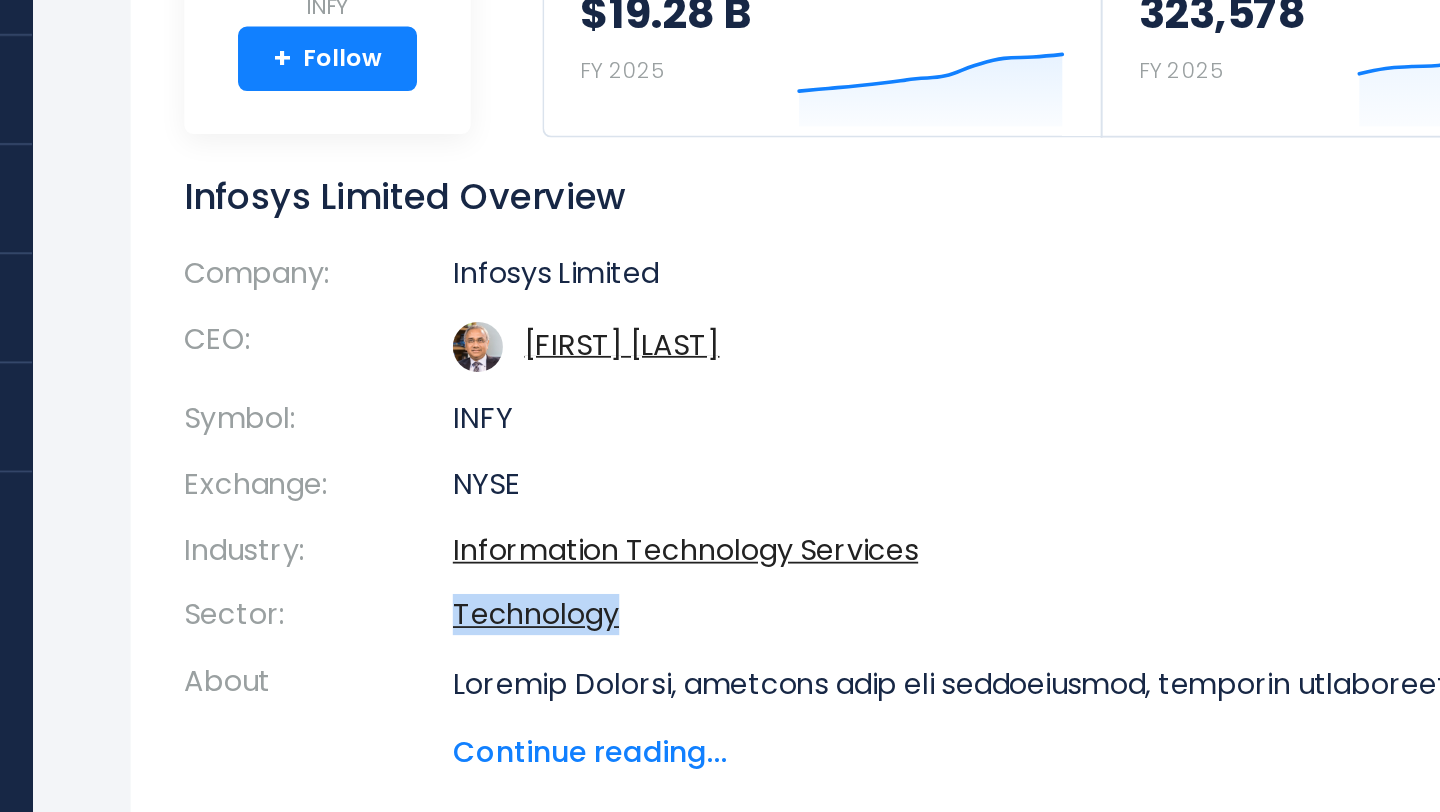 drag, startPoint x: 286, startPoint y: 605, endPoint x: 535, endPoint y: 612, distance: 249.09837 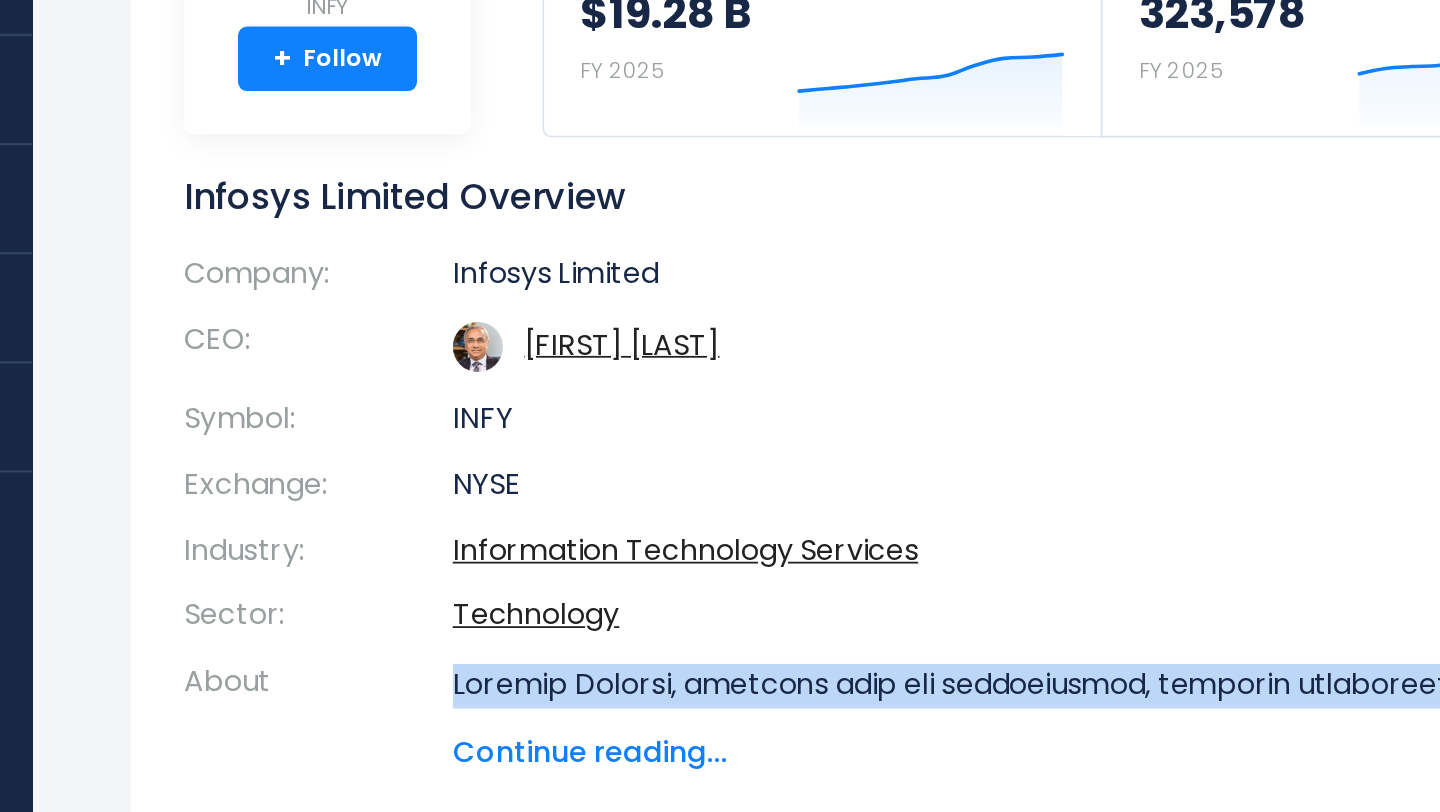 drag, startPoint x: 294, startPoint y: 645, endPoint x: 588, endPoint y: 664, distance: 294.6133 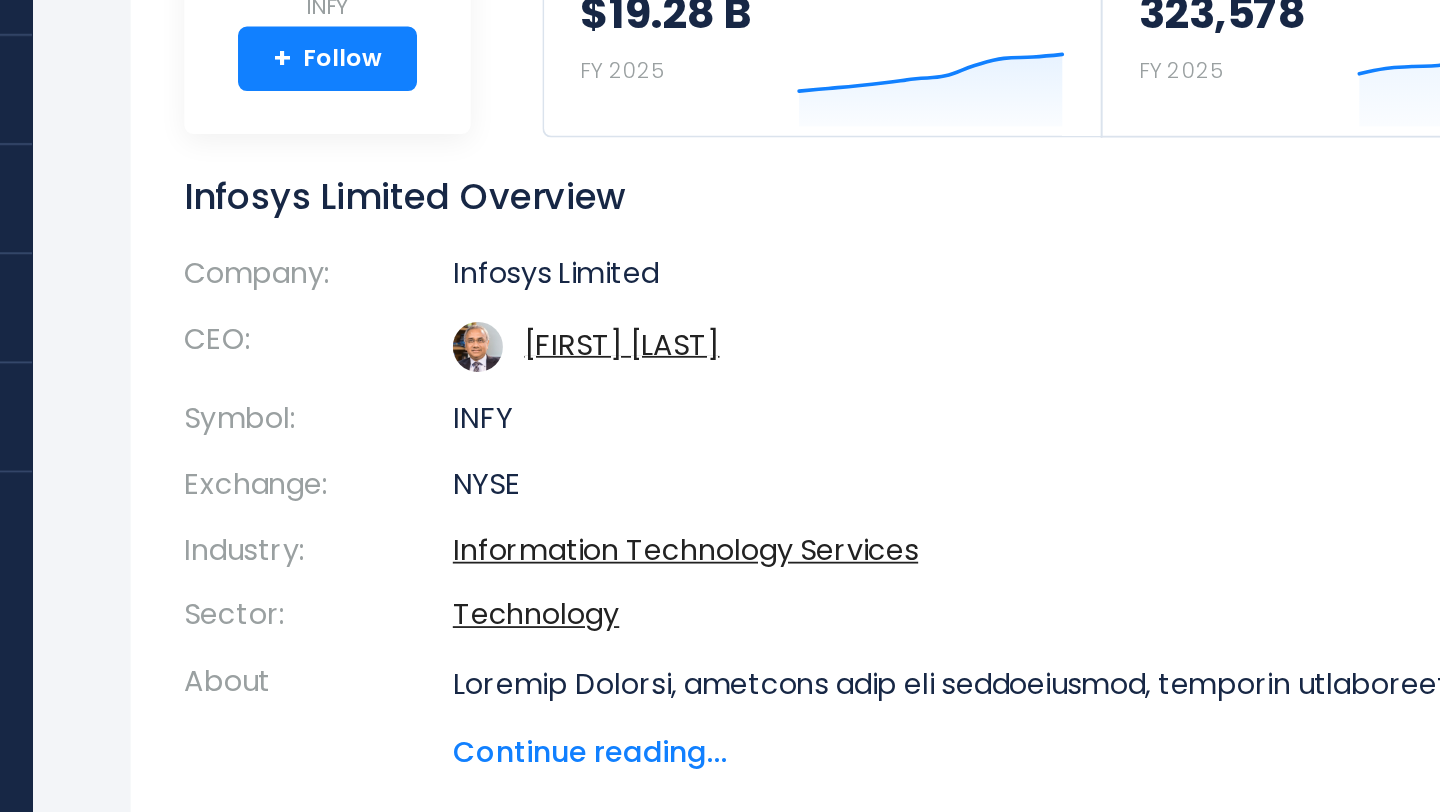 click on "Technology" at bounding box center [637, 607] 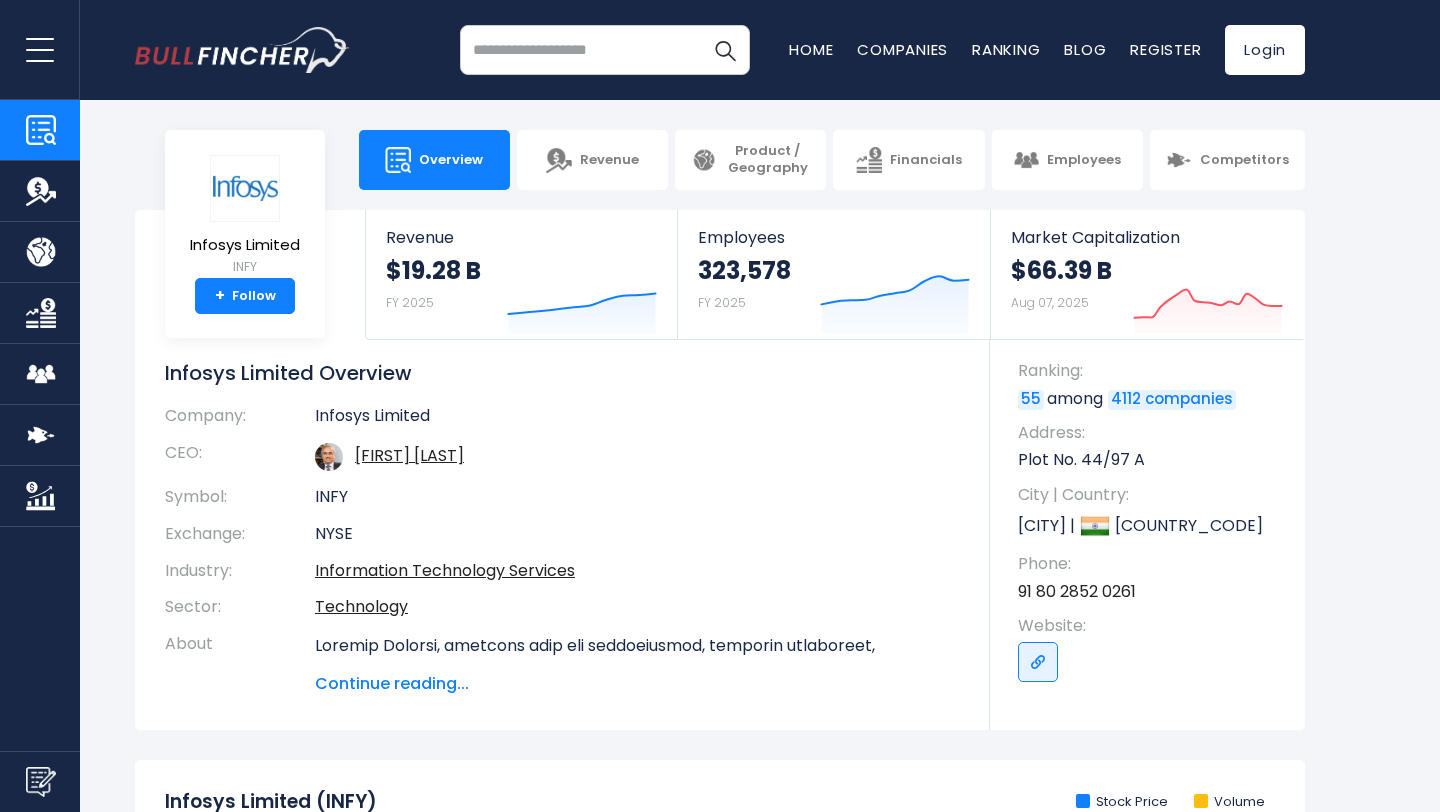 click on "Overview
Revenue
Product / Geography
Financials
Employees
Competitors" at bounding box center (720, 160) 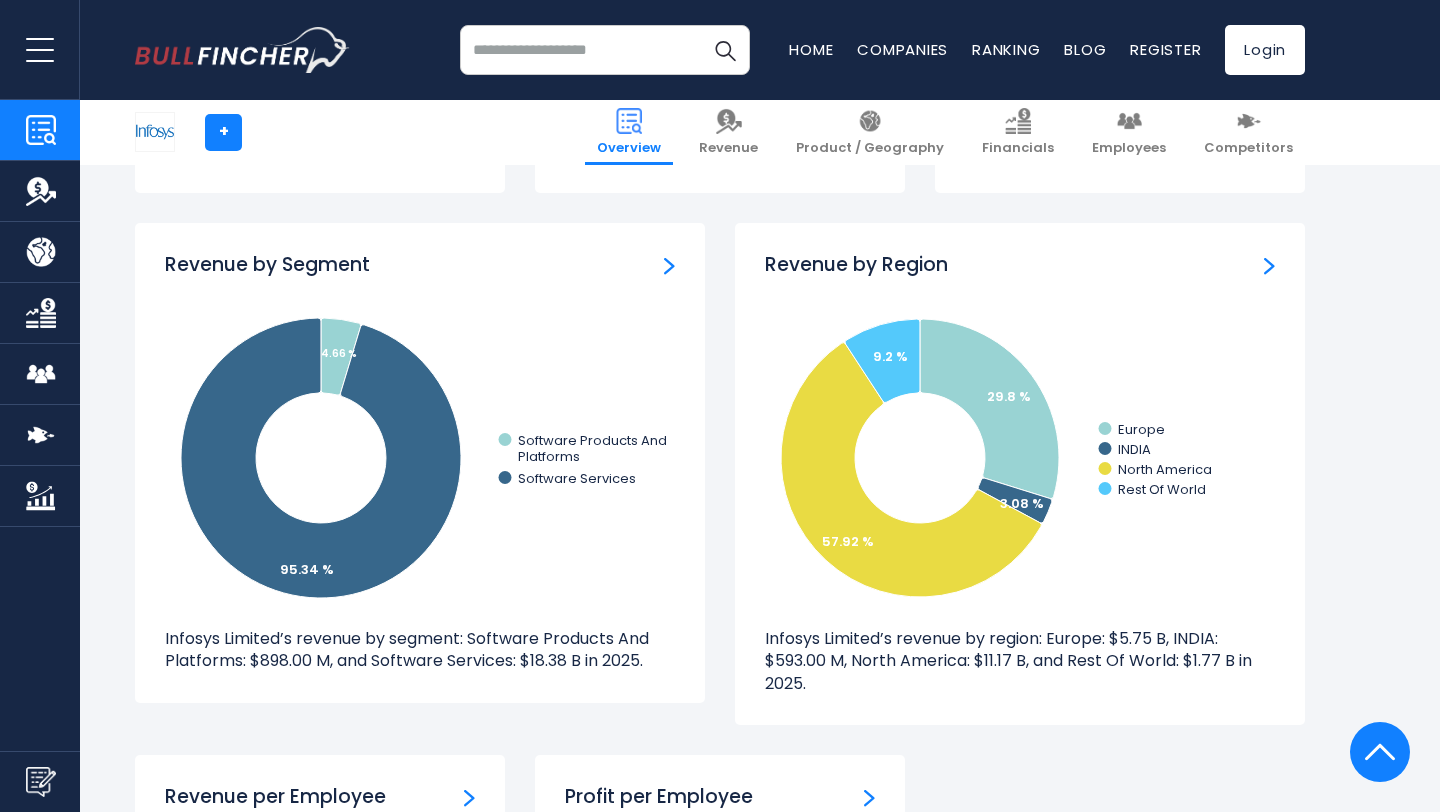 scroll, scrollTop: 1765, scrollLeft: 0, axis: vertical 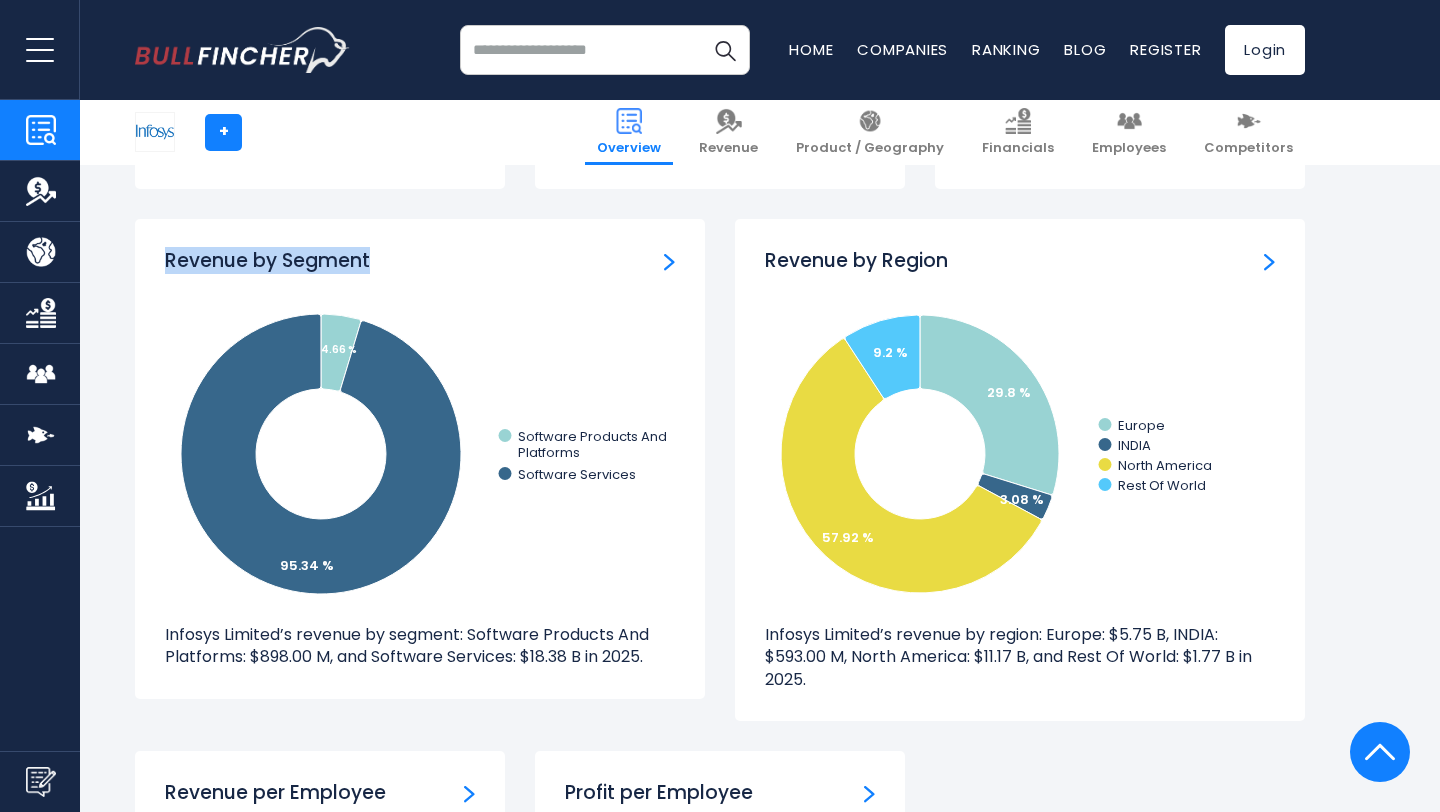 drag, startPoint x: 166, startPoint y: 262, endPoint x: 436, endPoint y: 258, distance: 270.02963 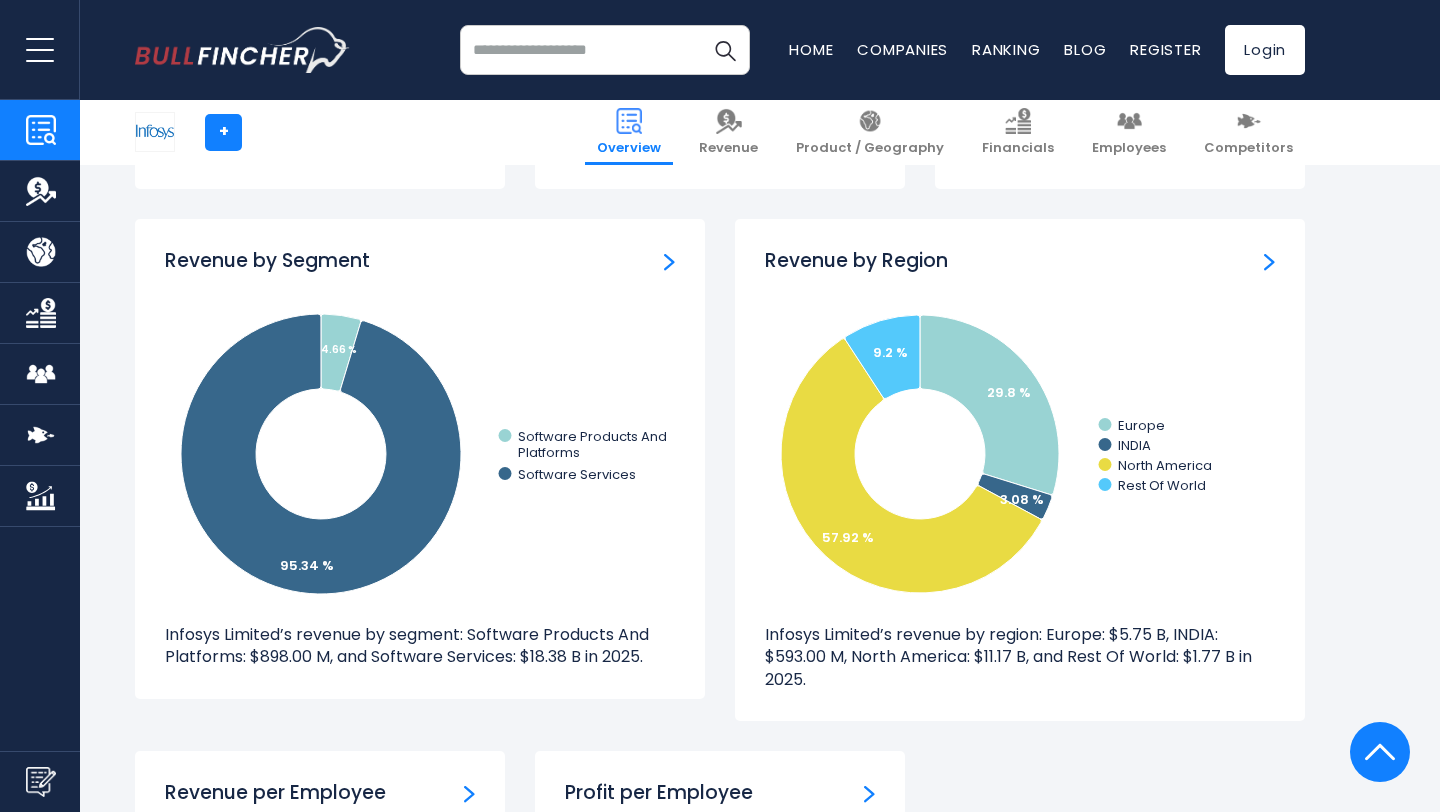 click on "Revenue by Region
Created with Highcharts 12.1.2 29.8 % 3.08 % 57.92 % 9.2 % Europe INDIA North America Rest Of World 2025 ​ North America: $11.17 B (57.92%)
Infosys Limited’s revenue by region:
Europe: $5.75 B, INDIA: $593.00 M, North America: $11.17 B,  and Rest Of World: $1.77 B in 2025." at bounding box center (1020, 470) 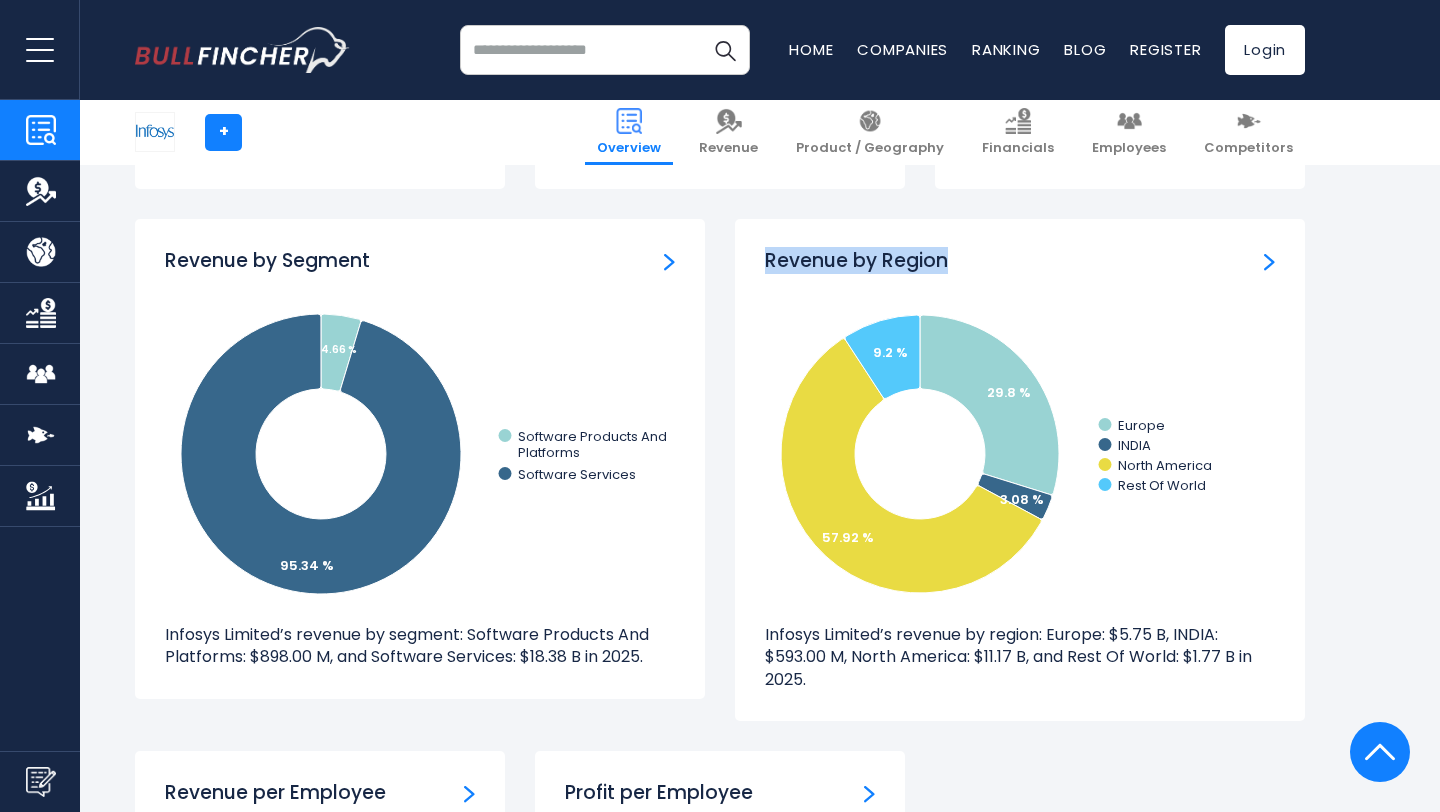 drag, startPoint x: 764, startPoint y: 262, endPoint x: 1091, endPoint y: 269, distance: 327.07492 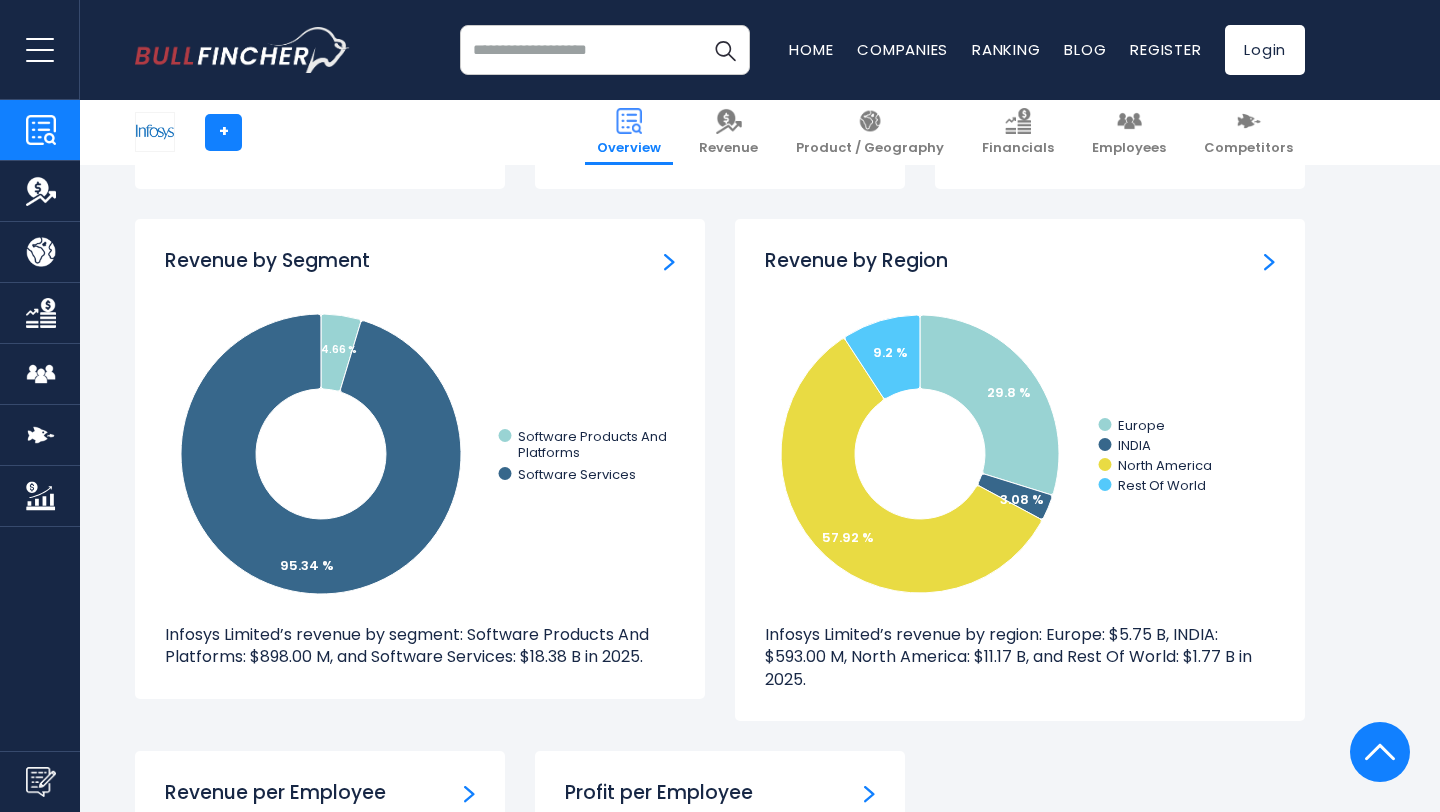 click on "Revenue by Segment
Created with Highcharts 12.1.2 4.66 % 95.34 % Software Products And ​ Platforms Software Services 2025 ​ Software Services: $18.38 B (95.34%)
Infosys Limited’s revenue by segment:
Software Products And Platforms: $898.00 M,  and Software Services: $18.38 B in 2025." at bounding box center [420, 458] 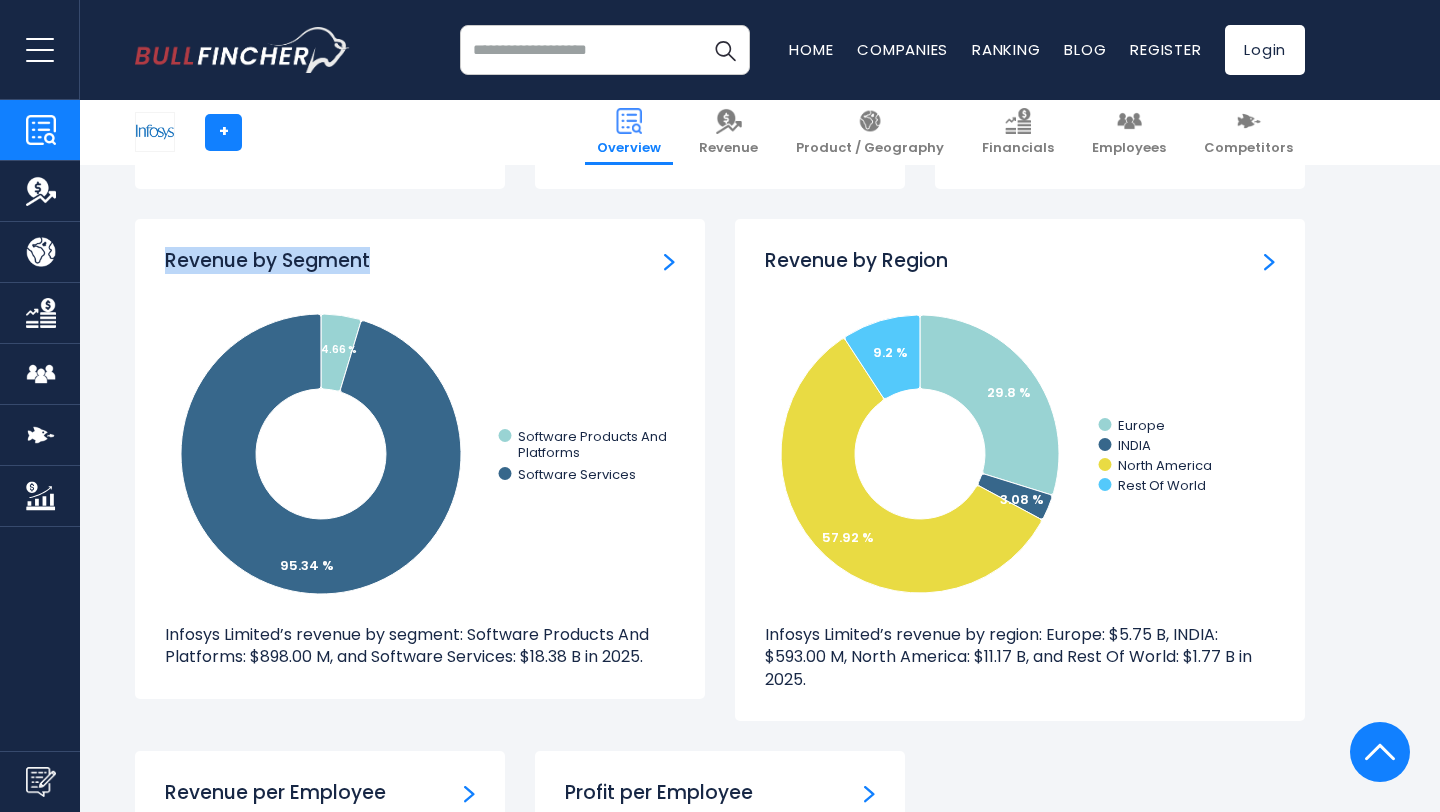 drag, startPoint x: 164, startPoint y: 262, endPoint x: 475, endPoint y: 262, distance: 311 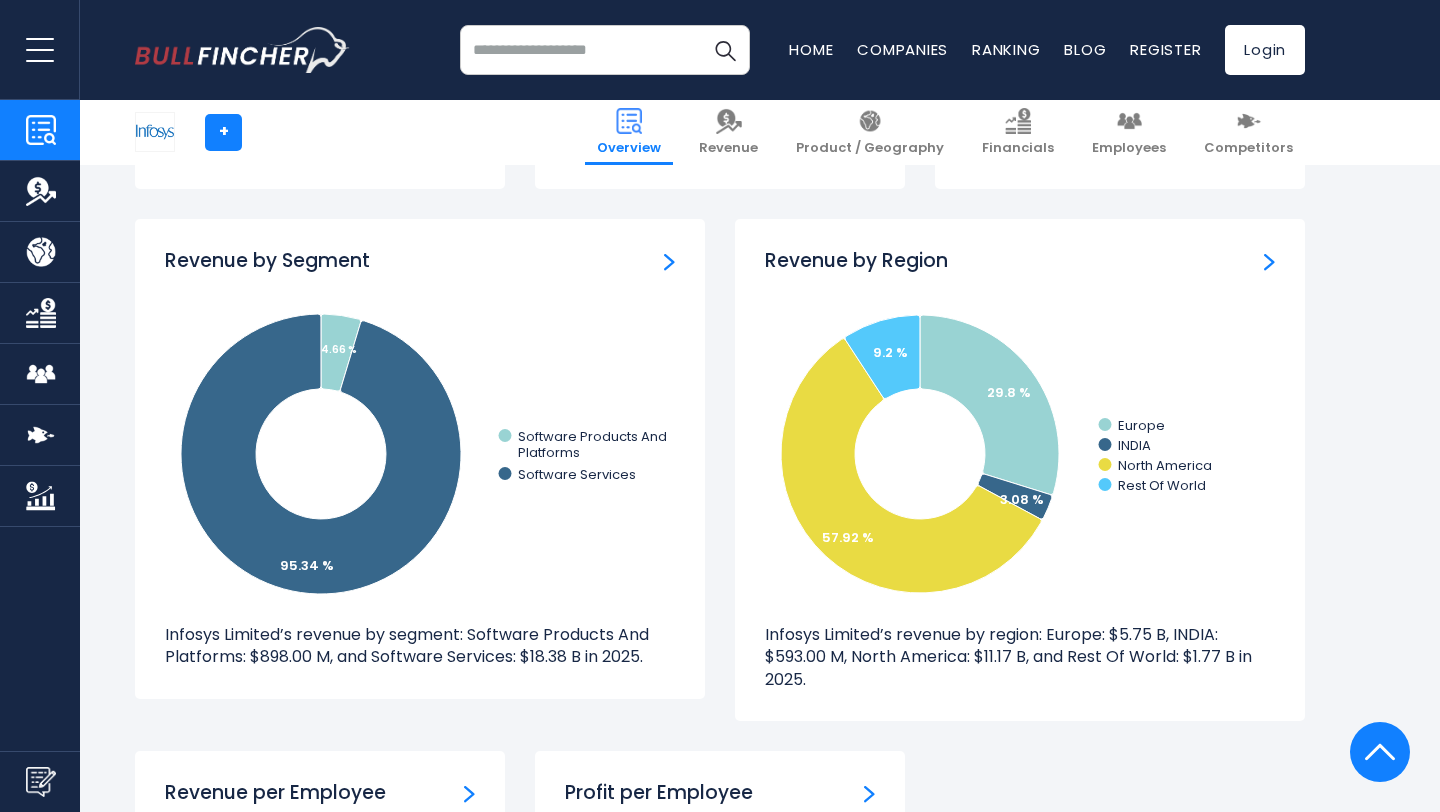 click on "Revenue by Segment
Created with Highcharts 12.1.2 4.66 % 95.34 % Software Products And ​ Platforms Software Services 2025 ​ Software Services: $18.38 B (95.34%)
Infosys Limited’s revenue by segment:
Software Products And Platforms: $898.00 M,  and Software Services: $18.38 B in 2025." at bounding box center (420, 485) 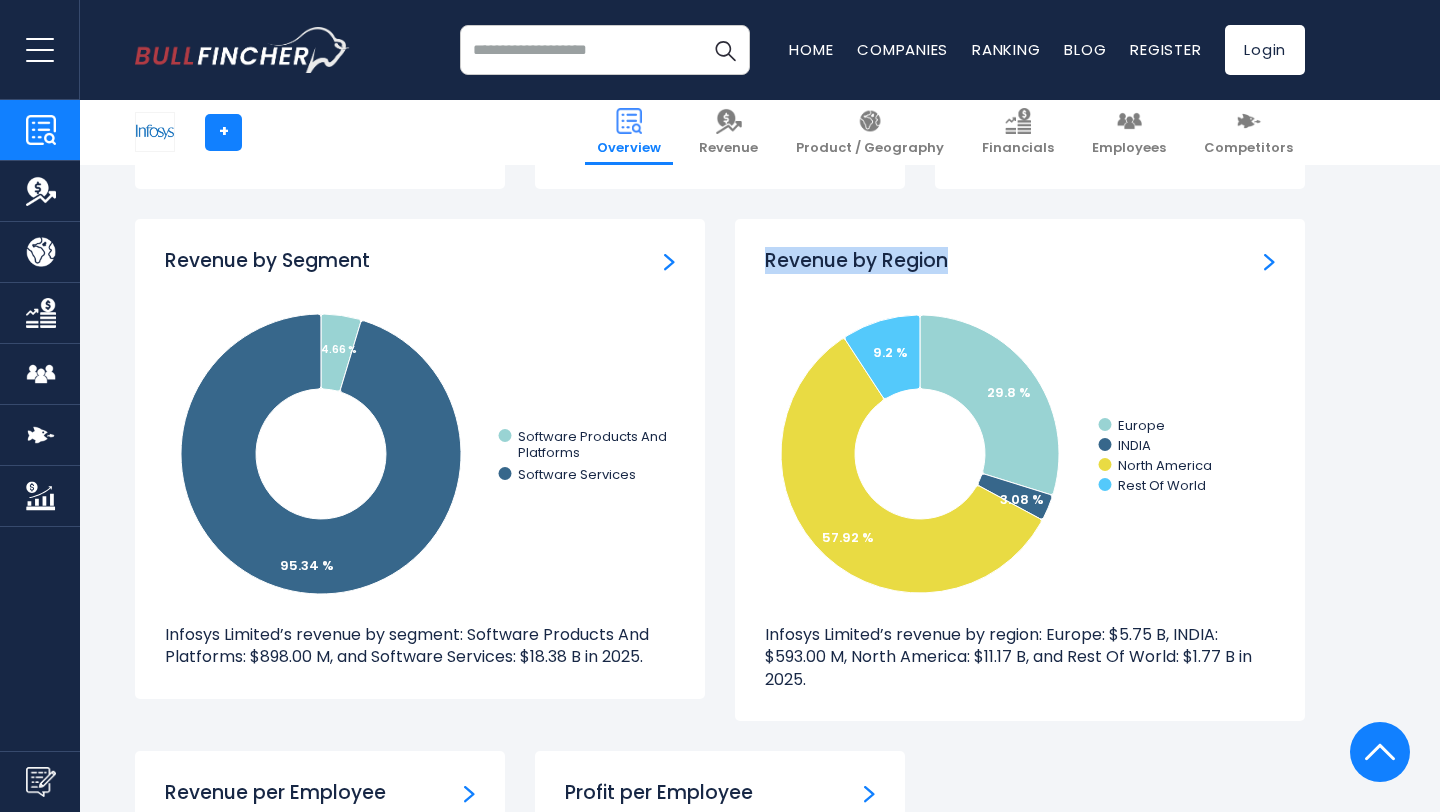 drag, startPoint x: 766, startPoint y: 261, endPoint x: 1147, endPoint y: 259, distance: 381.00525 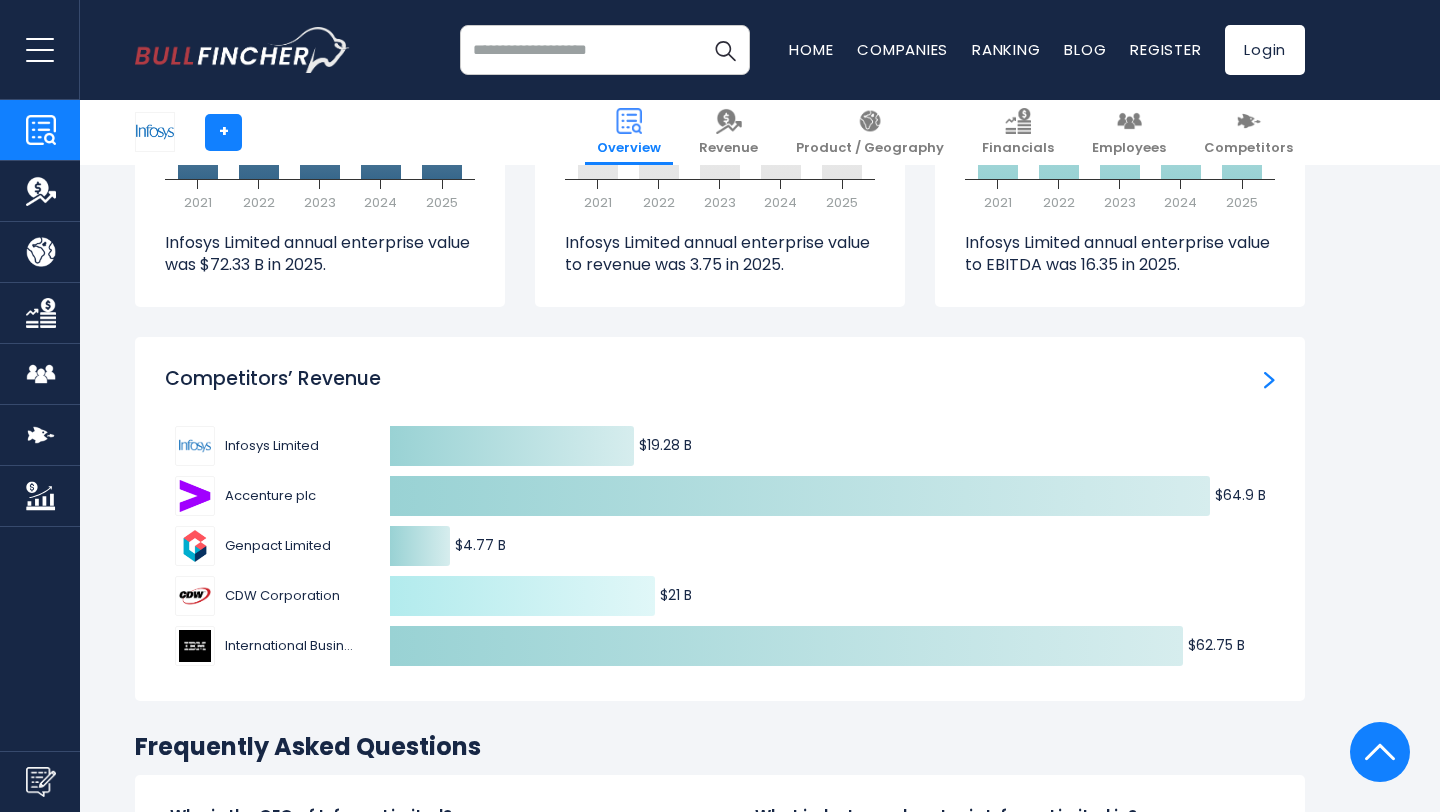 scroll, scrollTop: 5978, scrollLeft: 0, axis: vertical 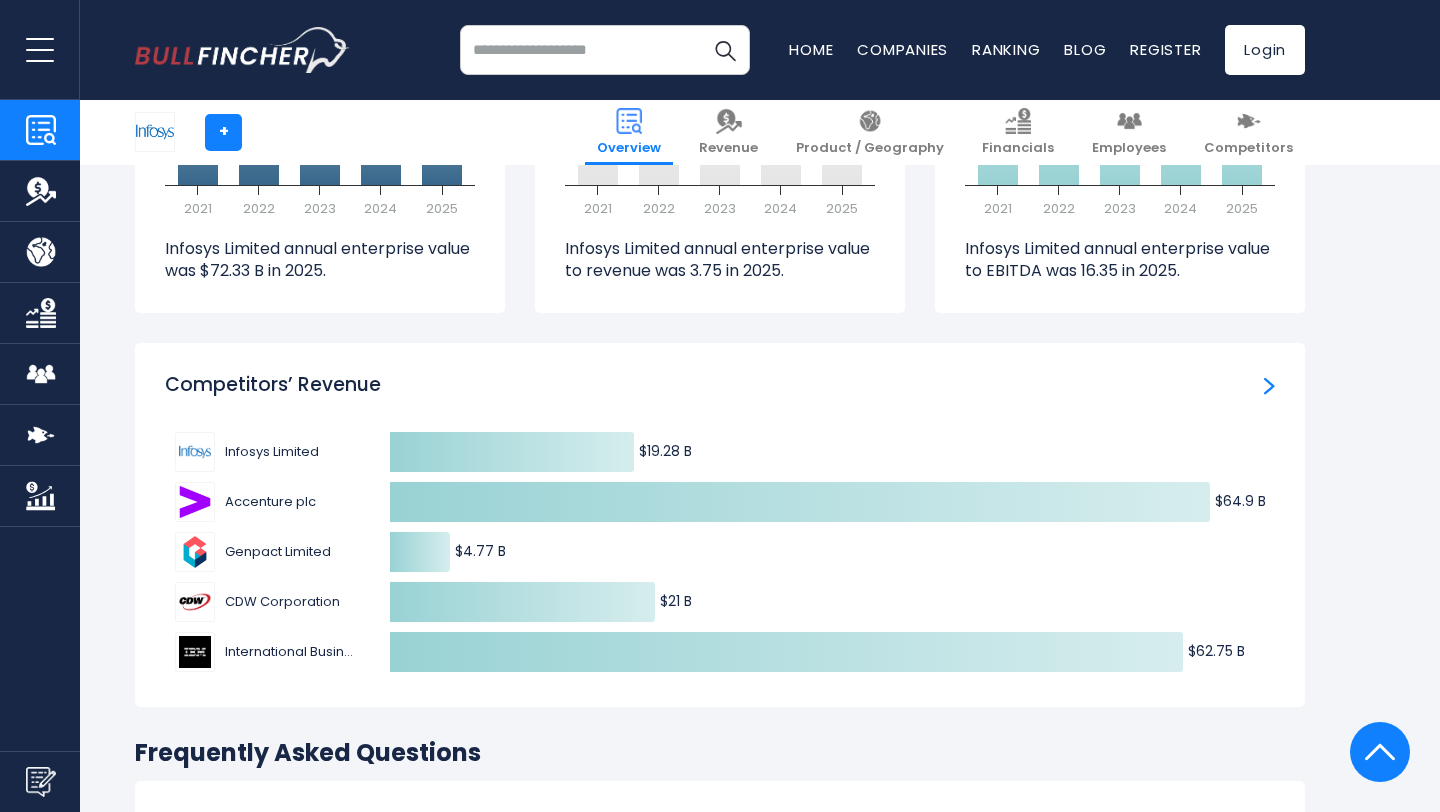 click on "Competitors’ Revenue
Created with Highcharts 12.1.2 $19.28 B ​ $19.28 B $64.9 B ​ $64.9 B $4.77 B ​ $4.77 B $21 B ​ $21 B $62.75 B ​ $62.75 B
Infosys Limited
Accenture plc
Genpact Limited
CDW Corporation
19278104000.00" at bounding box center (720, 525) 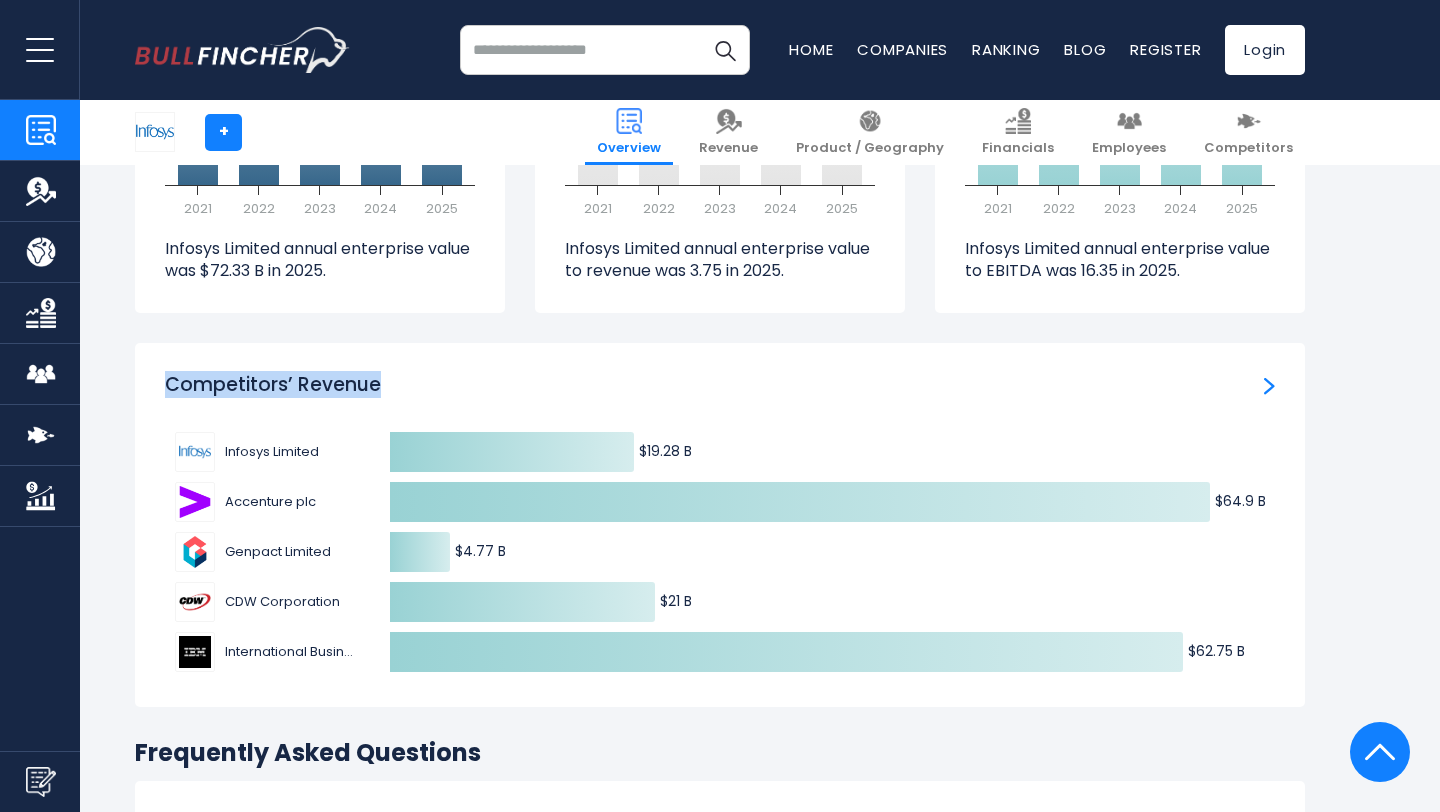 drag, startPoint x: 166, startPoint y: 386, endPoint x: 543, endPoint y: 387, distance: 377.0013 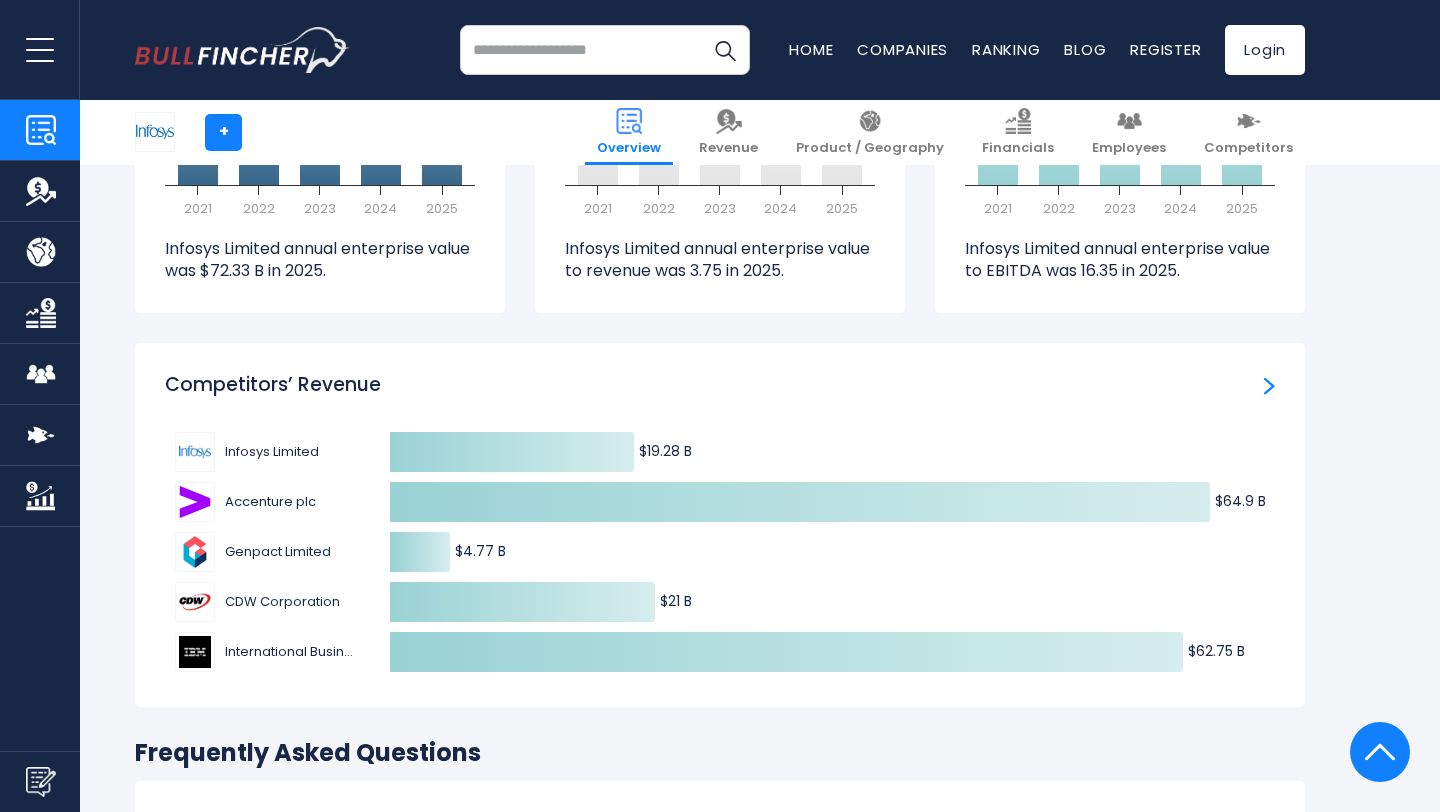 click on "Competitors’ Revenue
Created with Highcharts 12.1.2 $19.28 B ​ $19.28 B $64.9 B ​ $64.9 B $4.77 B ​ $4.77 B $21 B ​ $21 B $62.75 B ​ $62.75 B
Infosys Limited
Accenture plc
Genpact Limited
CDW Corporation
19278104000.00" at bounding box center (720, 525) 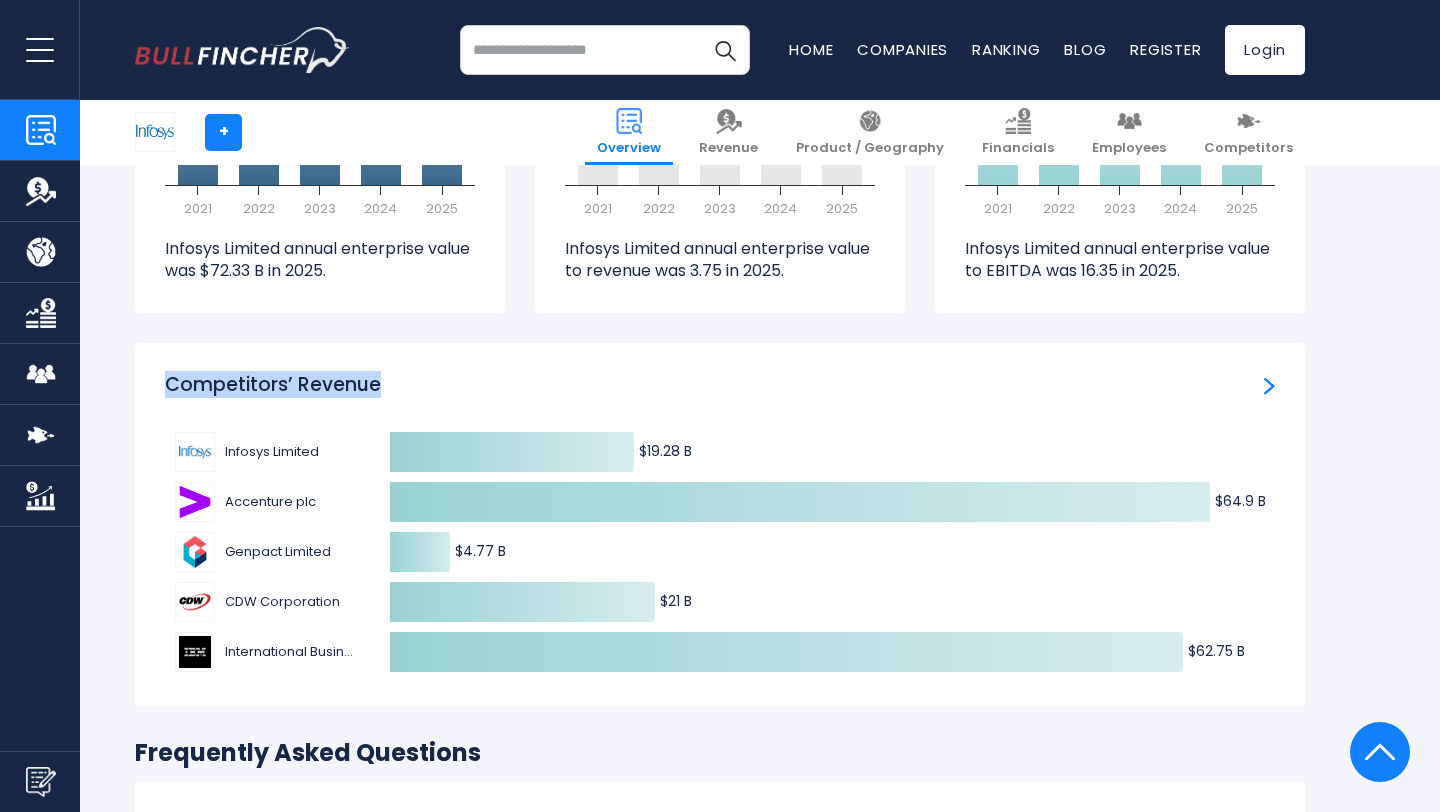 drag, startPoint x: 164, startPoint y: 386, endPoint x: 508, endPoint y: 387, distance: 344.00146 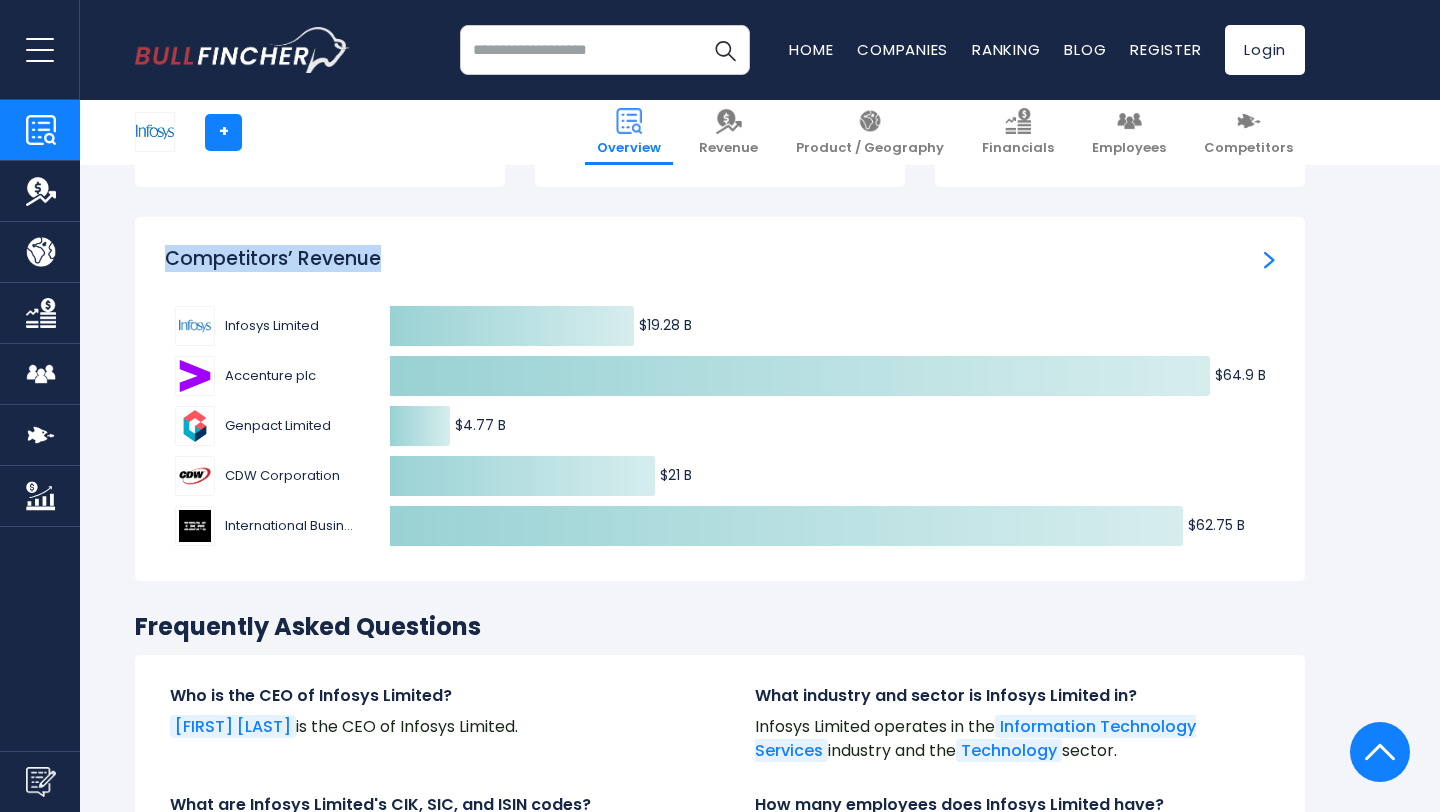 click on "Competitors’ Revenue" at bounding box center [720, 259] 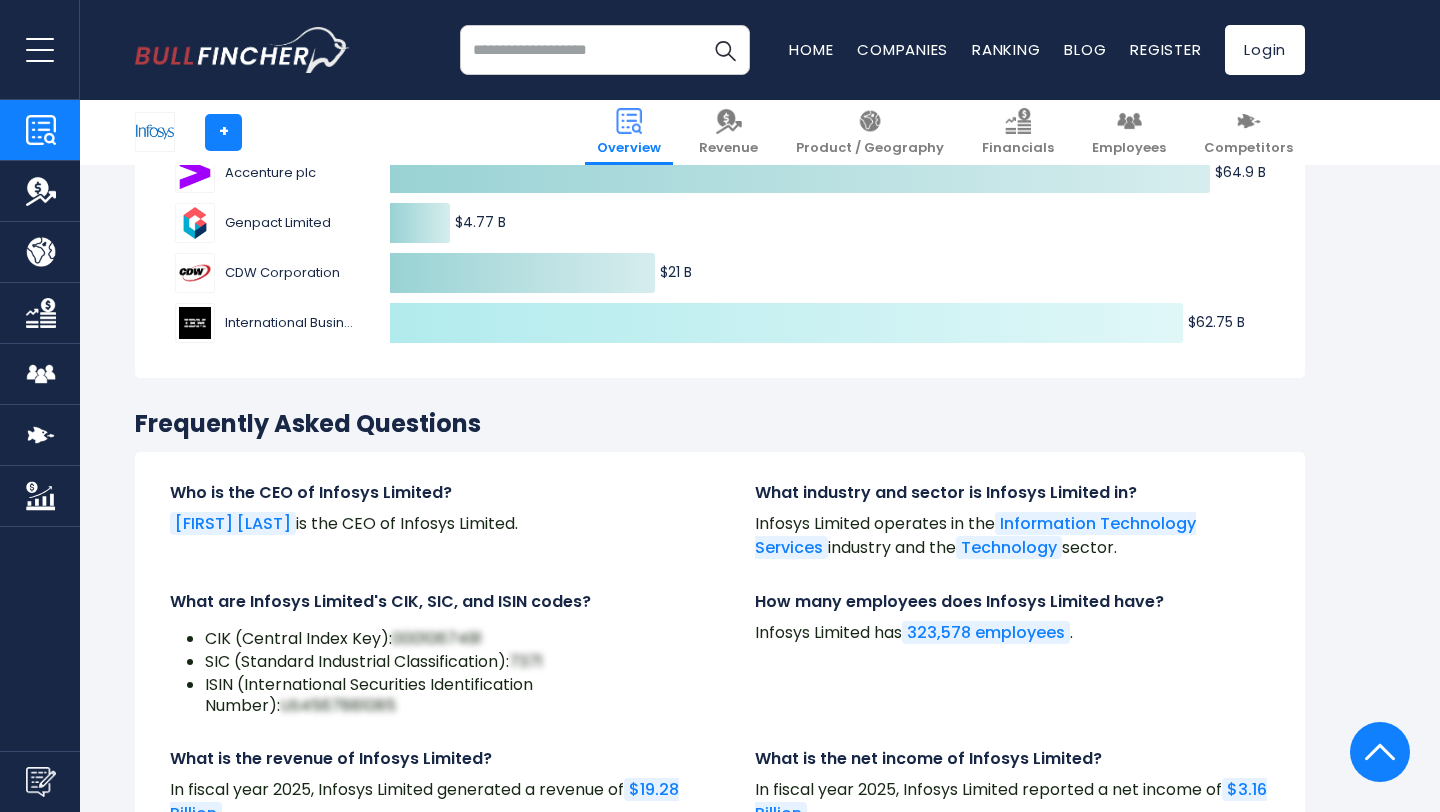 scroll, scrollTop: 6350, scrollLeft: 0, axis: vertical 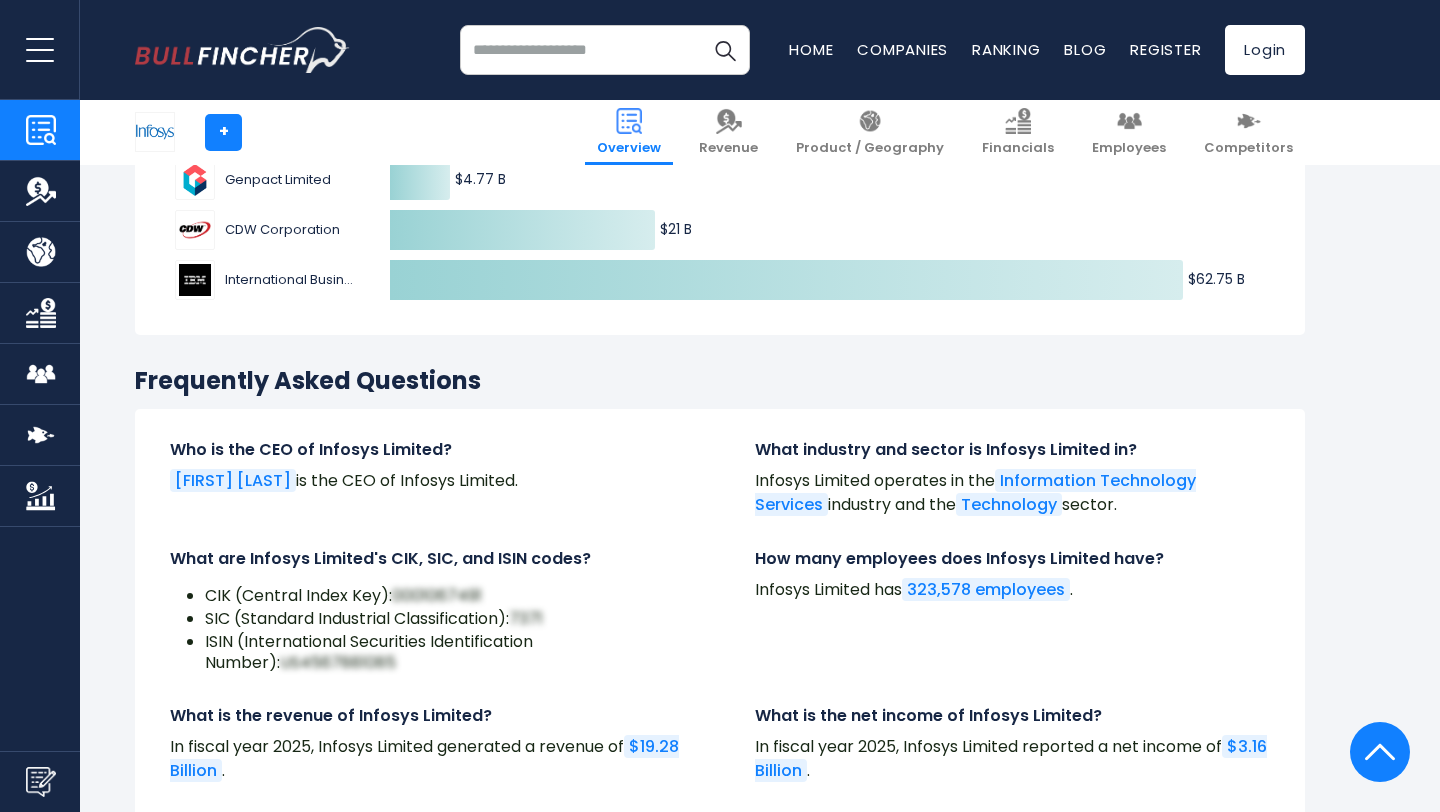 click on "Infosys Limited
(INFY)
Stock Price
Volume
16.02
+3.43
+27.24%
Past 5 Years
Created with Highcharts 12.1.2 gh Jan 2021 Jul 2021 Jan 2022 Aug 2022 Feb 2023 10 15 ." at bounding box center [720, -2148] 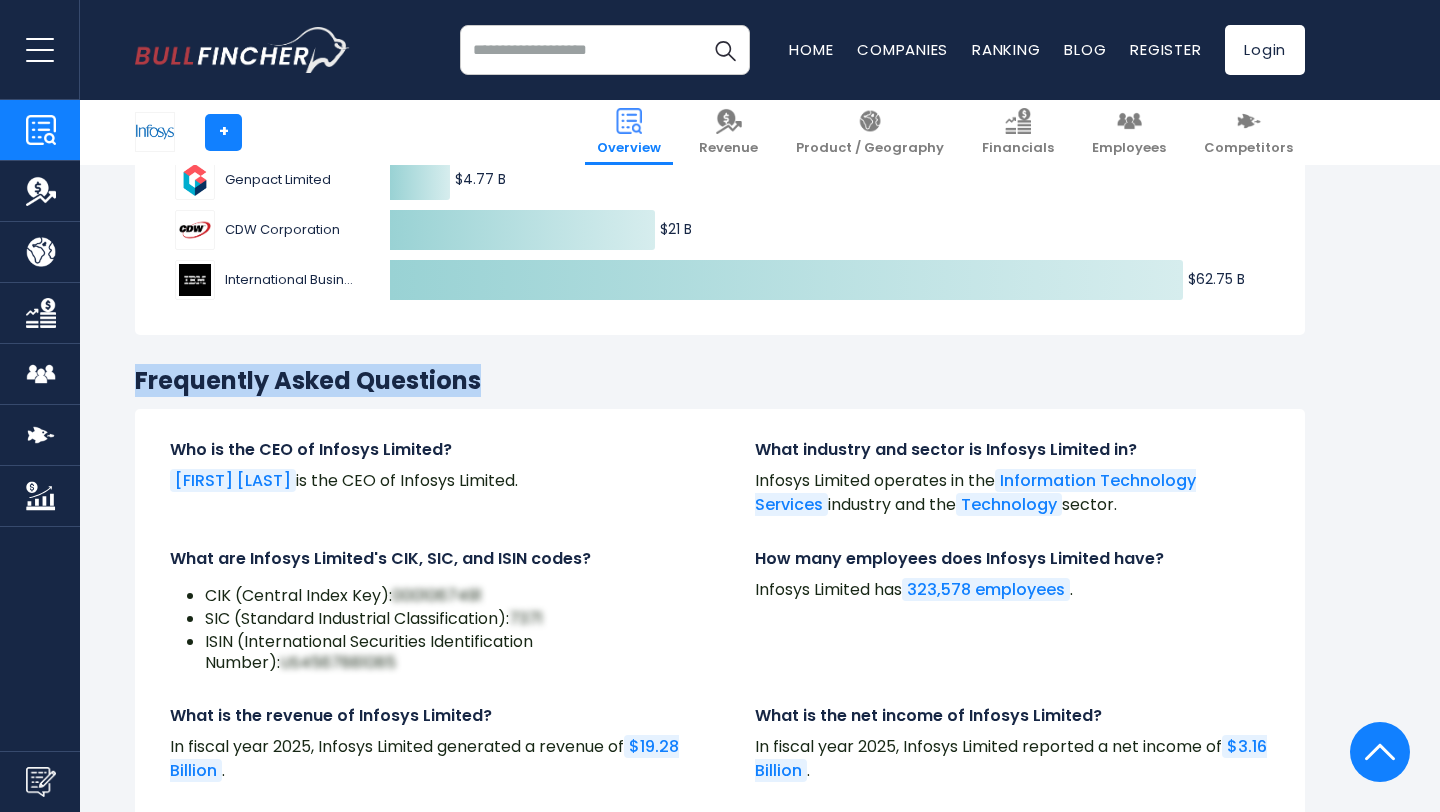 drag, startPoint x: 130, startPoint y: 380, endPoint x: 570, endPoint y: 379, distance: 440.00113 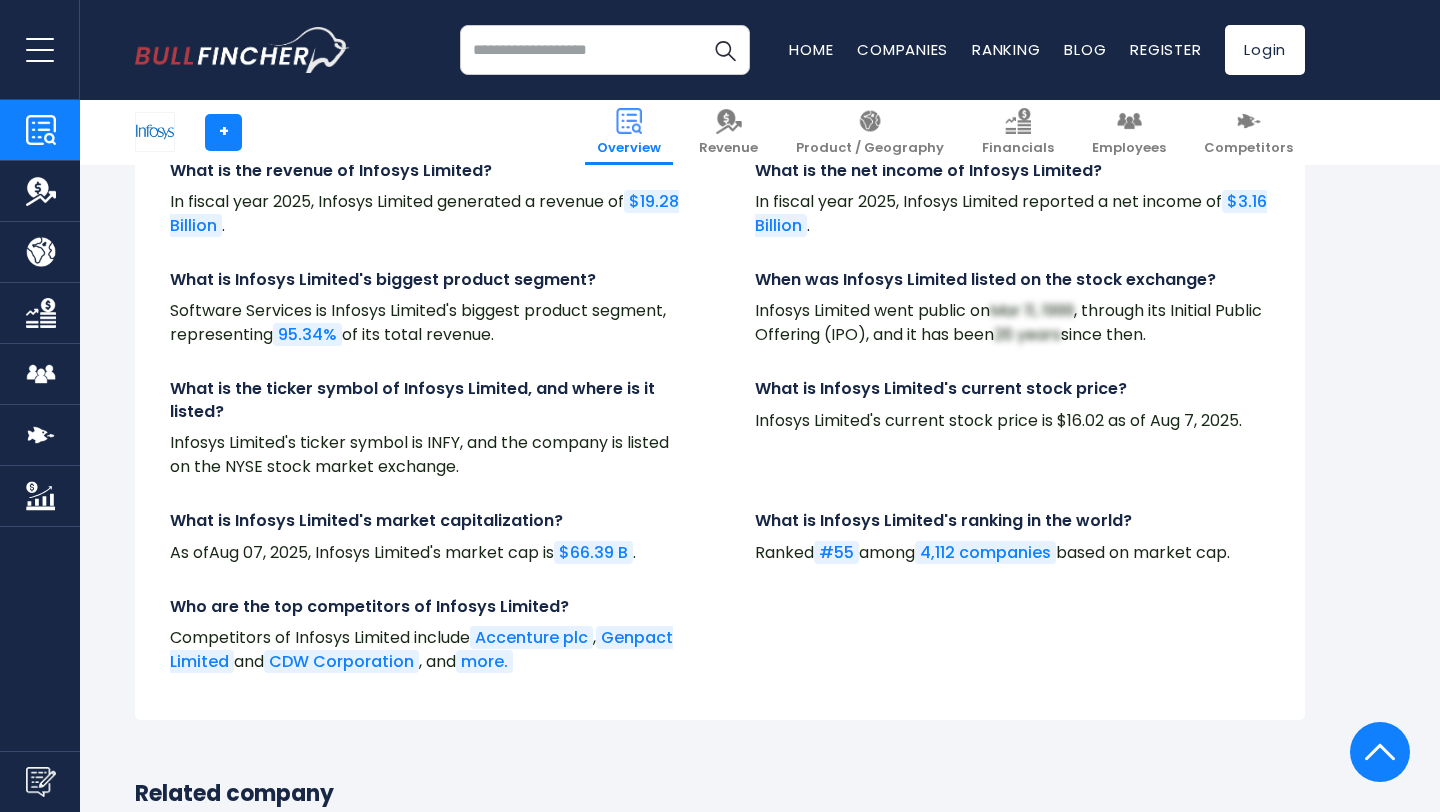 scroll, scrollTop: 6634, scrollLeft: 0, axis: vertical 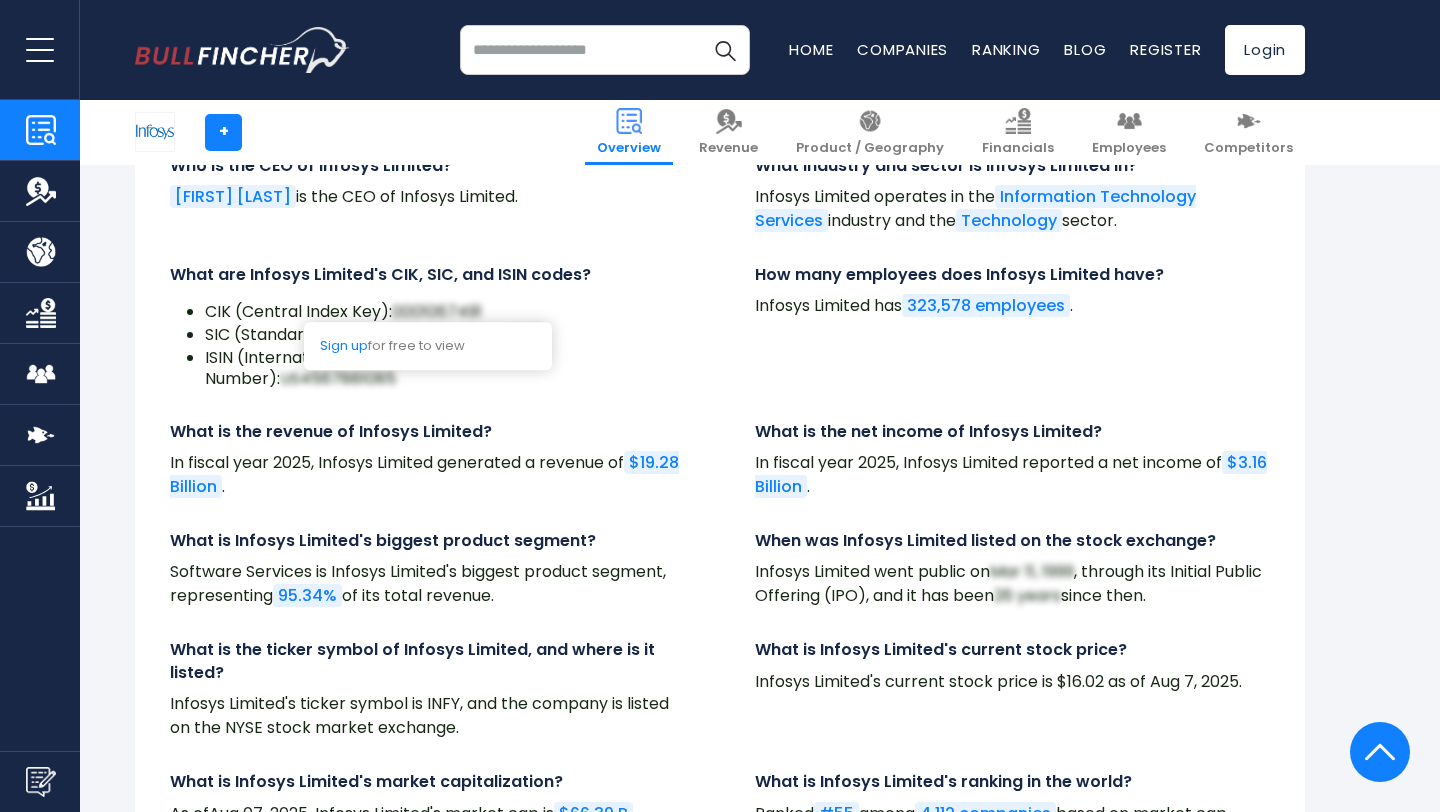 click on "CIK (Central Index Key):  [NUMBER]
SIC (Standard Industrial Classification):  [NUMBER]
ISIN (International Securities Identification Number):  [ISIN]" at bounding box center [427, 345] 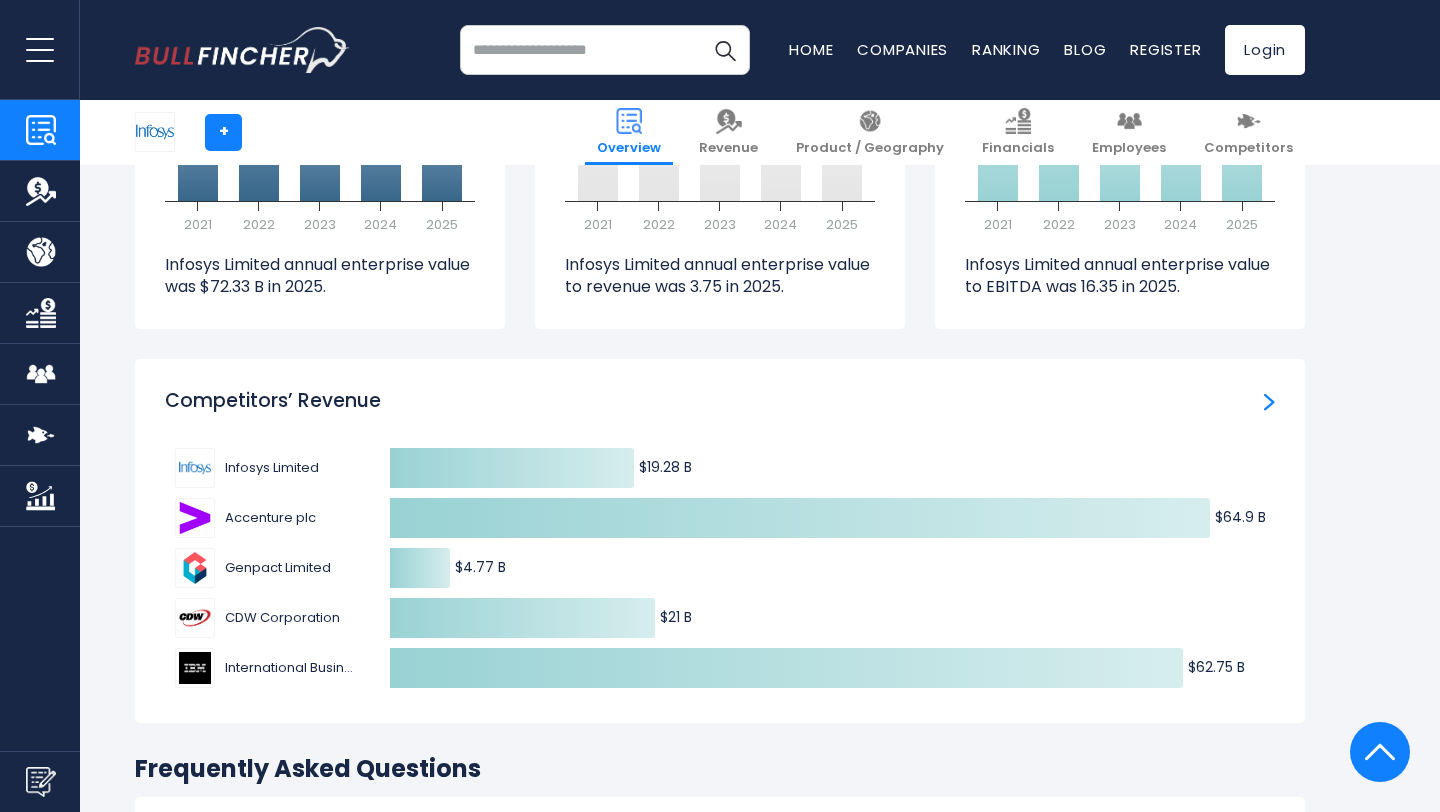 scroll, scrollTop: 5961, scrollLeft: 0, axis: vertical 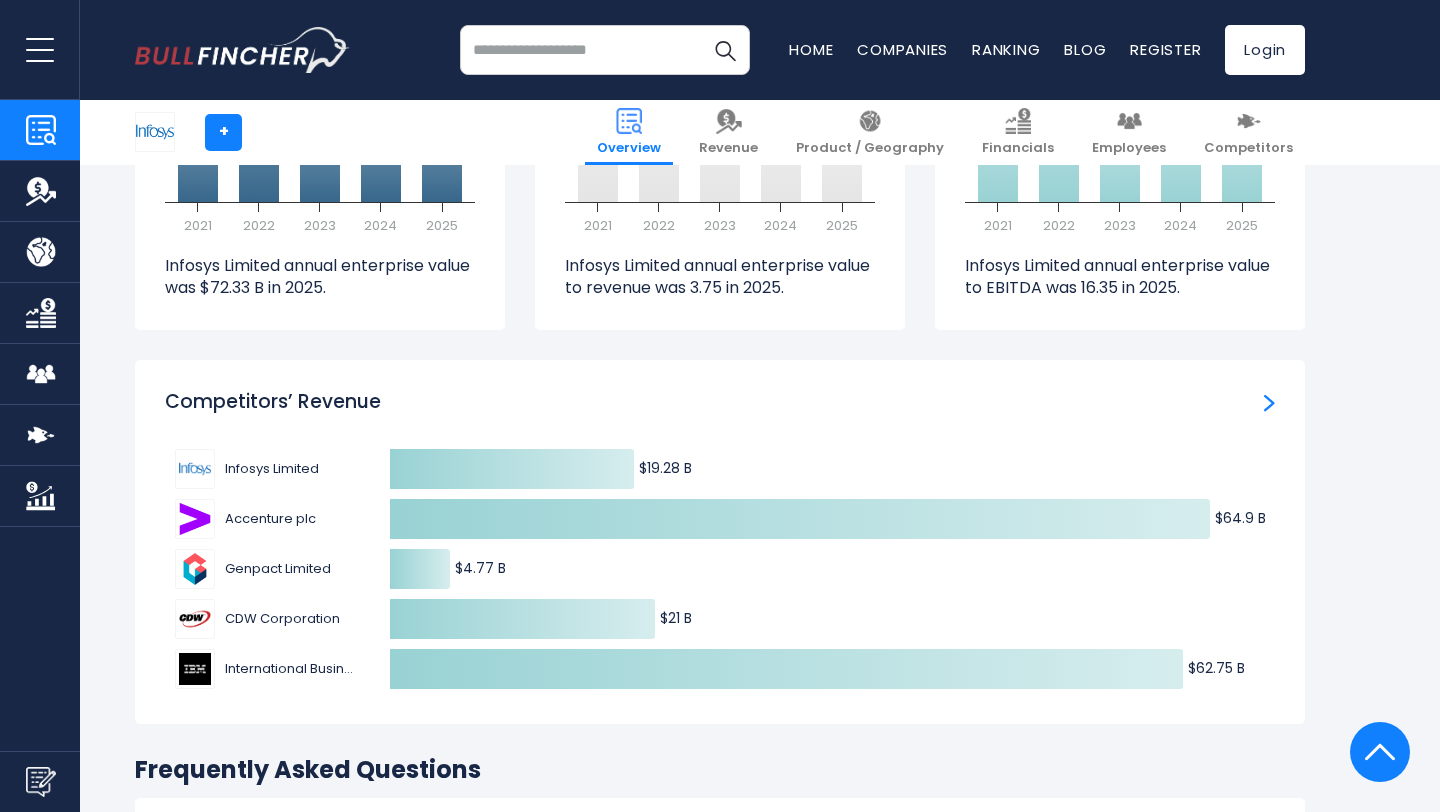 click on "Competitors’ Revenue
Created with Highcharts 12.1.2 $19.28 B ​ $19.28 B $64.9 B ​ $64.9 B $4.77 B ​ $4.77 B $21 B ​ $21 B $62.75 B ​ $62.75 B
Infosys Limited
Accenture plc
Genpact Limited
CDW Corporation
19278104000.00" at bounding box center [720, 542] 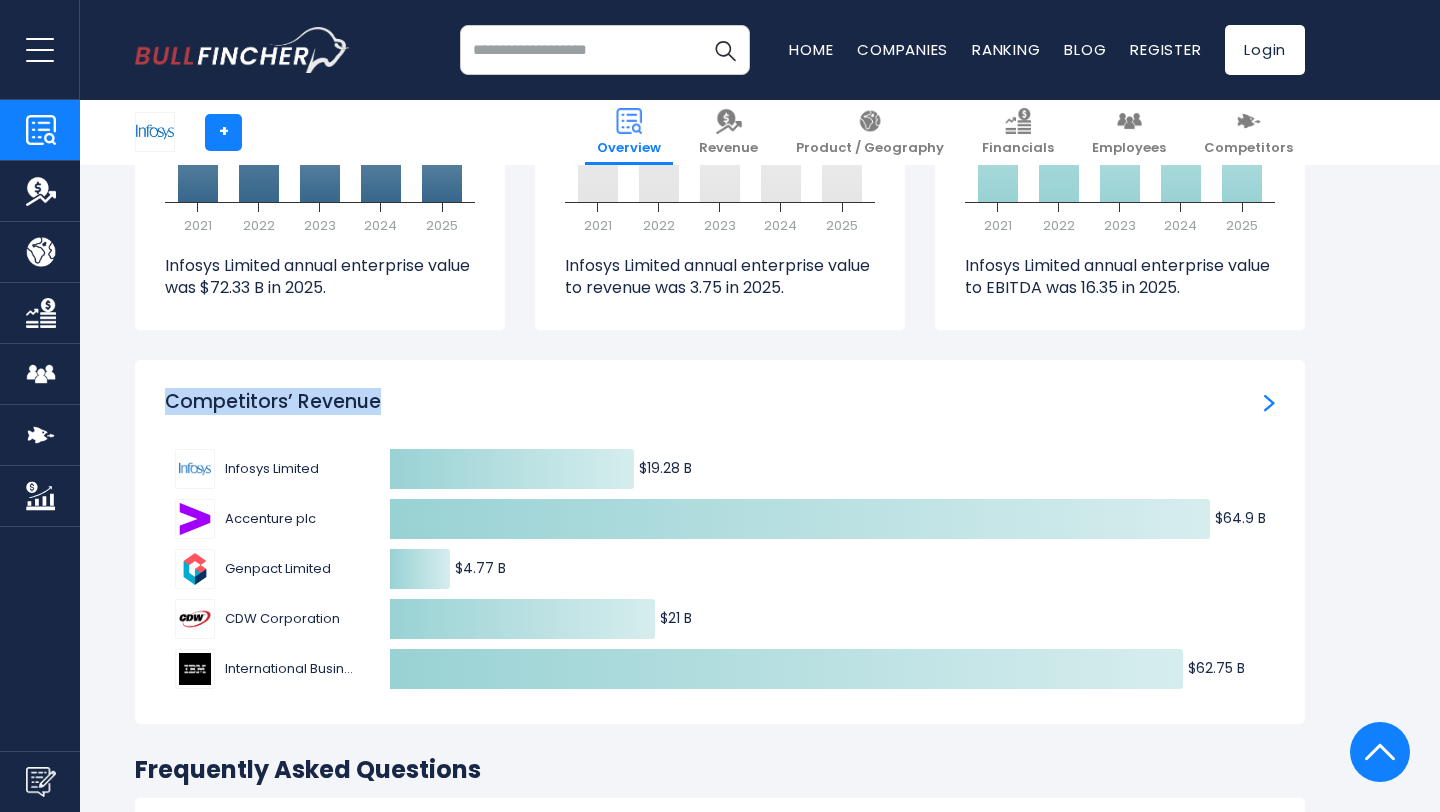 drag, startPoint x: 166, startPoint y: 403, endPoint x: 484, endPoint y: 401, distance: 318.0063 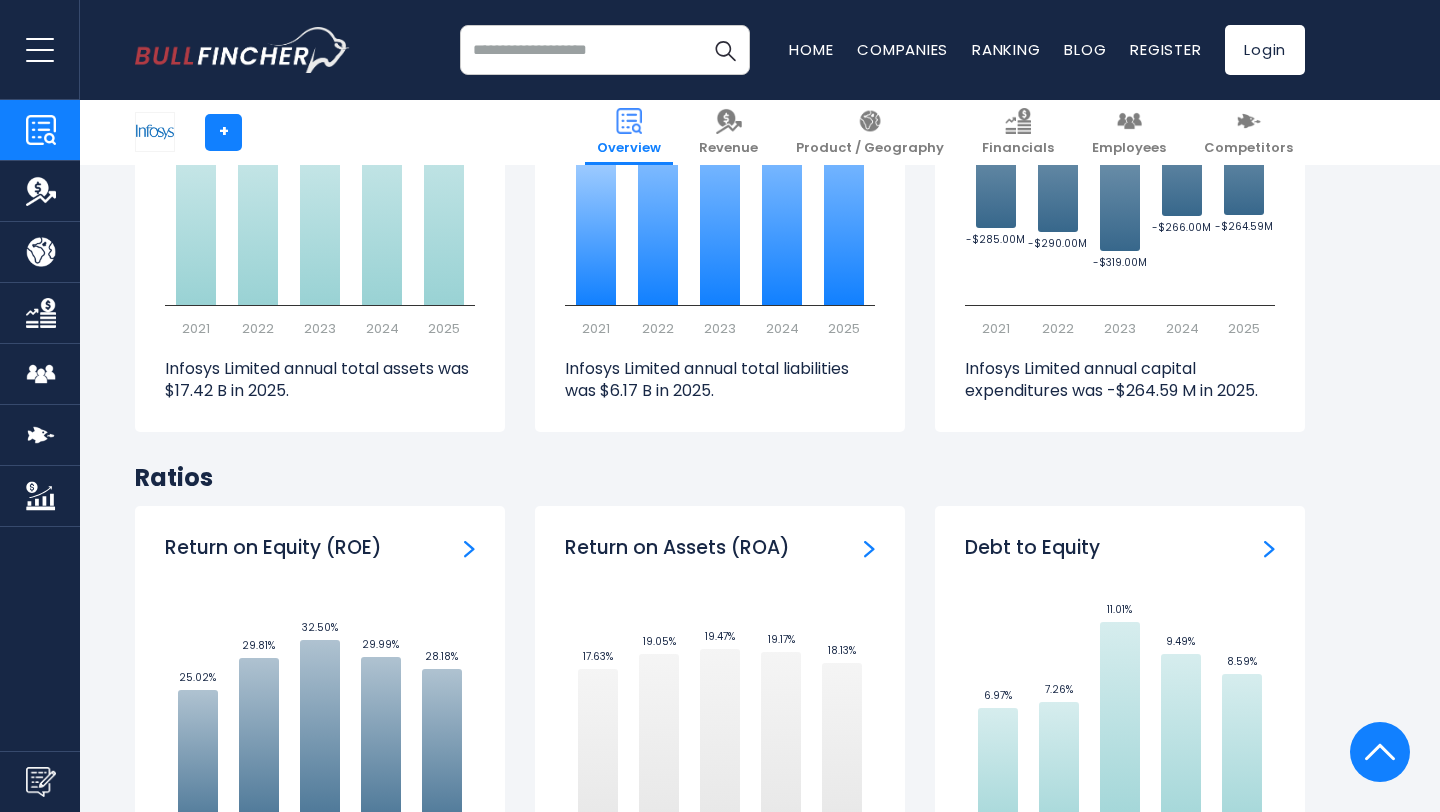 scroll, scrollTop: 3607, scrollLeft: 0, axis: vertical 